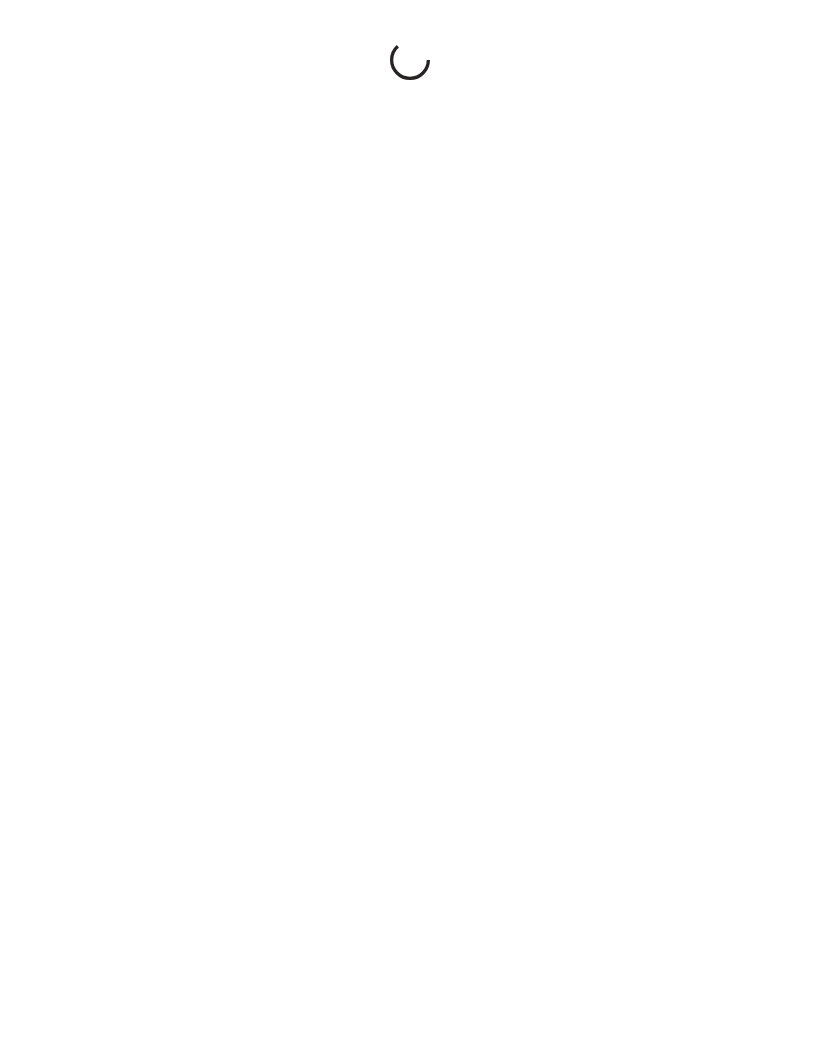 scroll, scrollTop: 0, scrollLeft: 0, axis: both 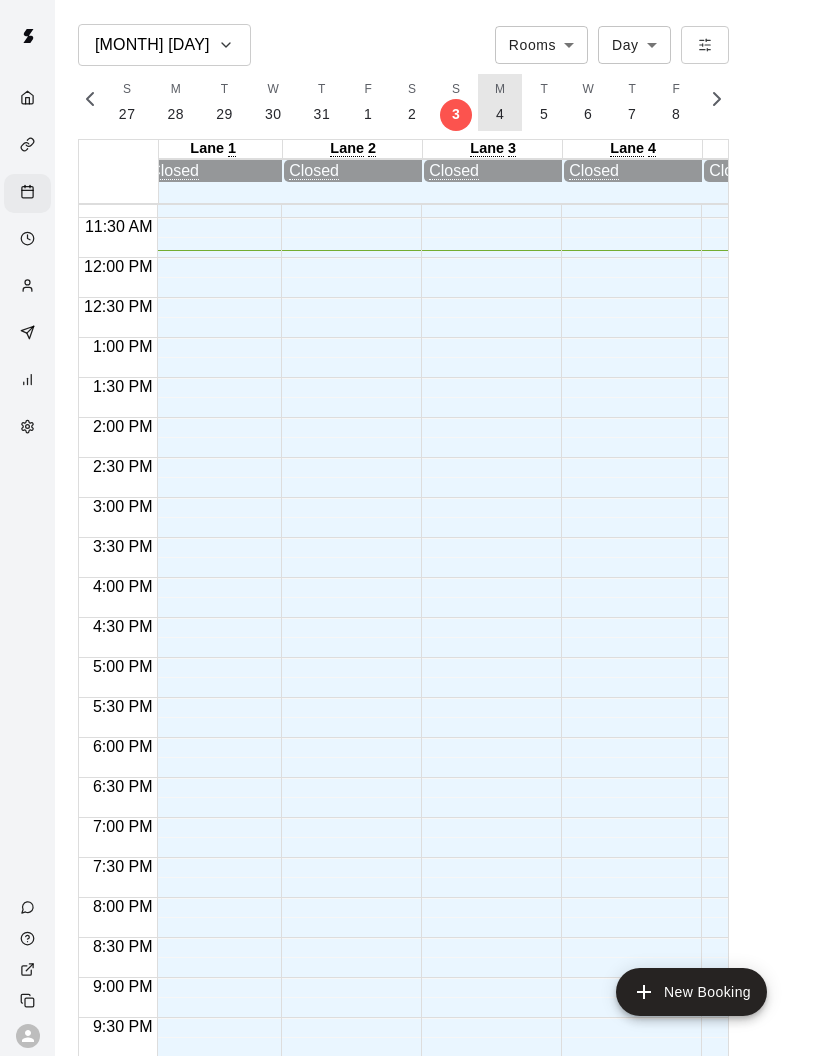 click on "[INITIAL] [AGE]" at bounding box center [500, 102] 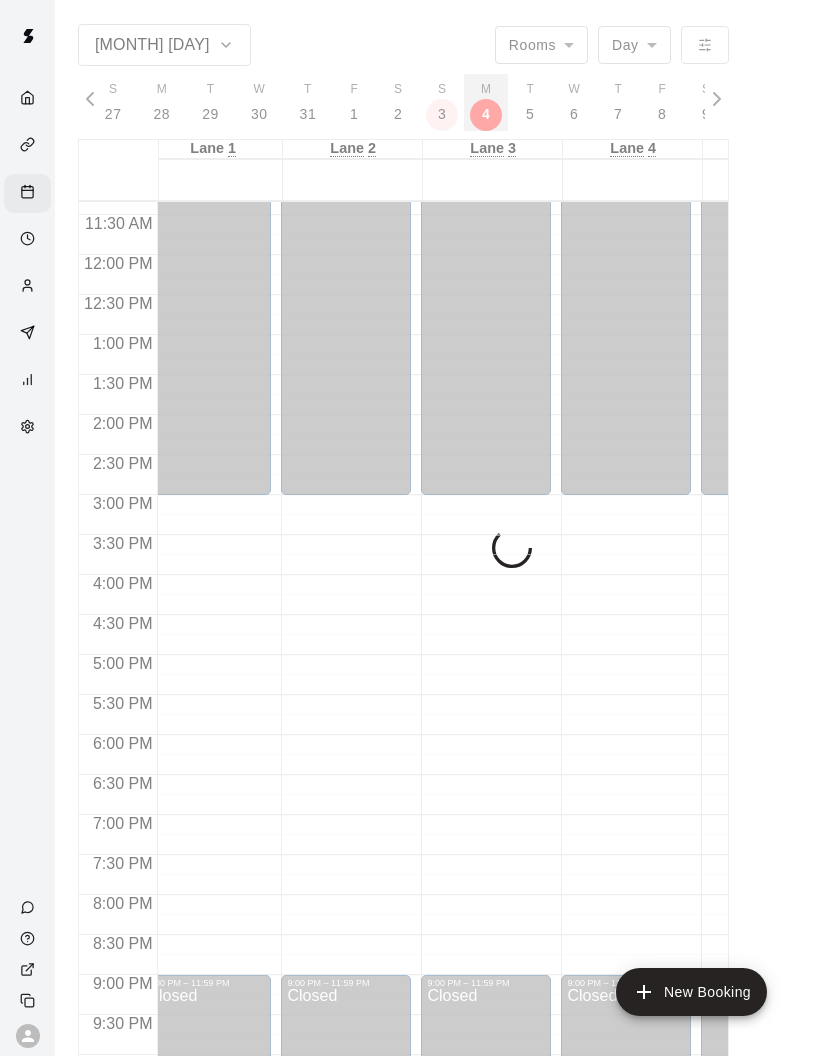 scroll, scrollTop: 0, scrollLeft: 8276, axis: horizontal 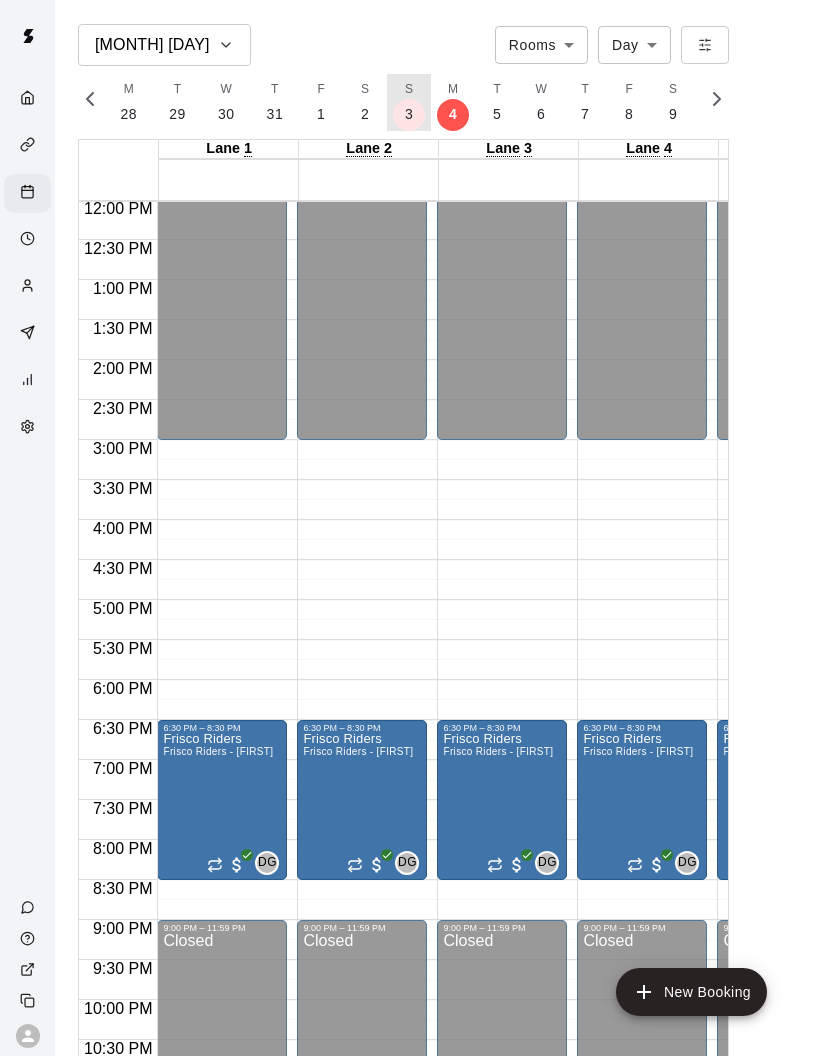click on "3" at bounding box center (409, 114) 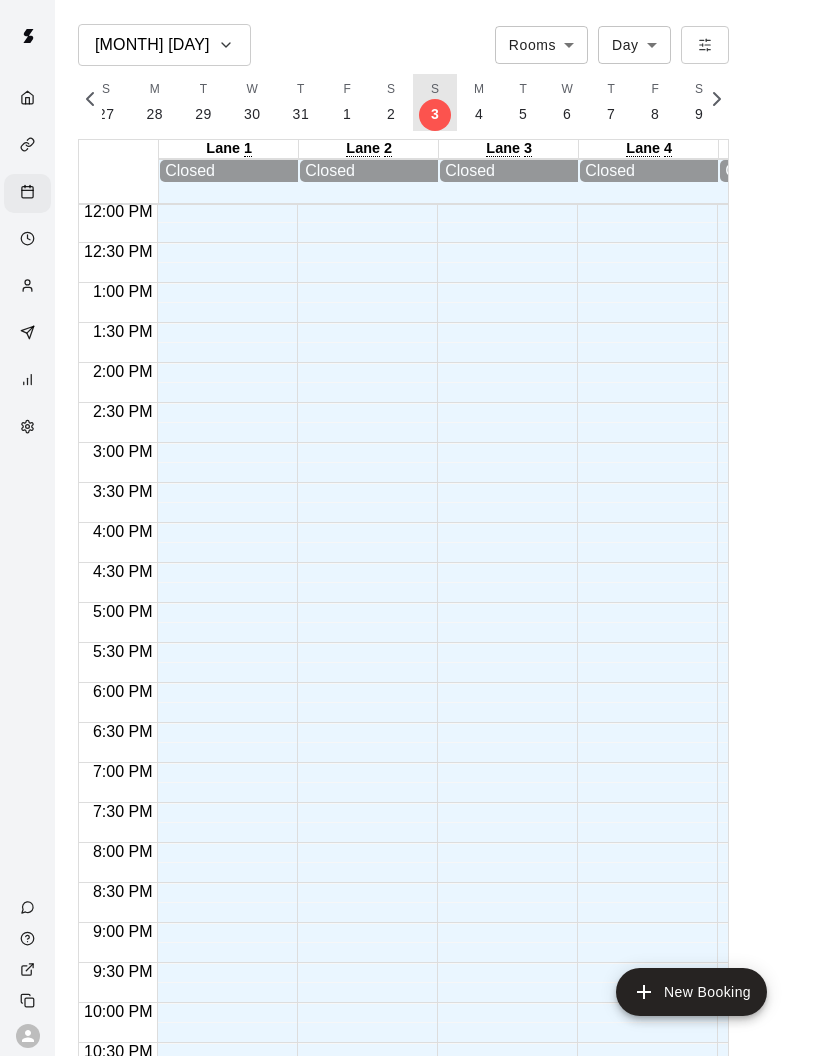scroll, scrollTop: 0, scrollLeft: 8229, axis: horizontal 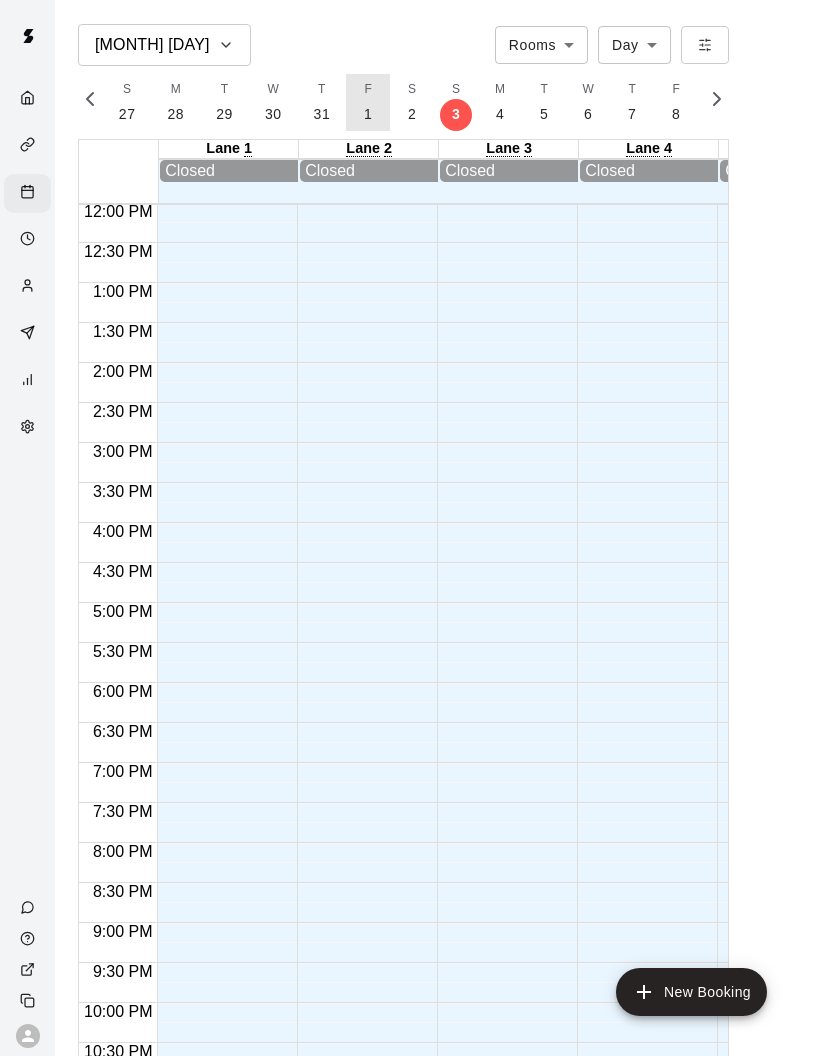 click on "1" at bounding box center (368, 114) 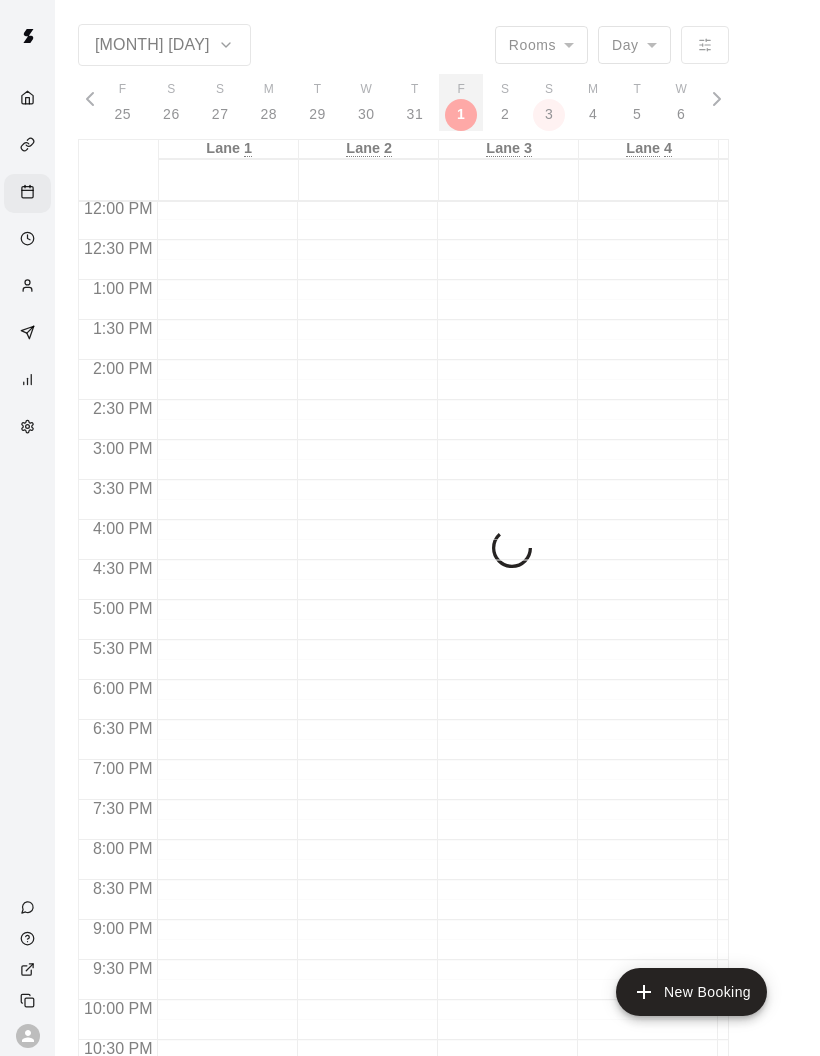scroll, scrollTop: 0, scrollLeft: 8135, axis: horizontal 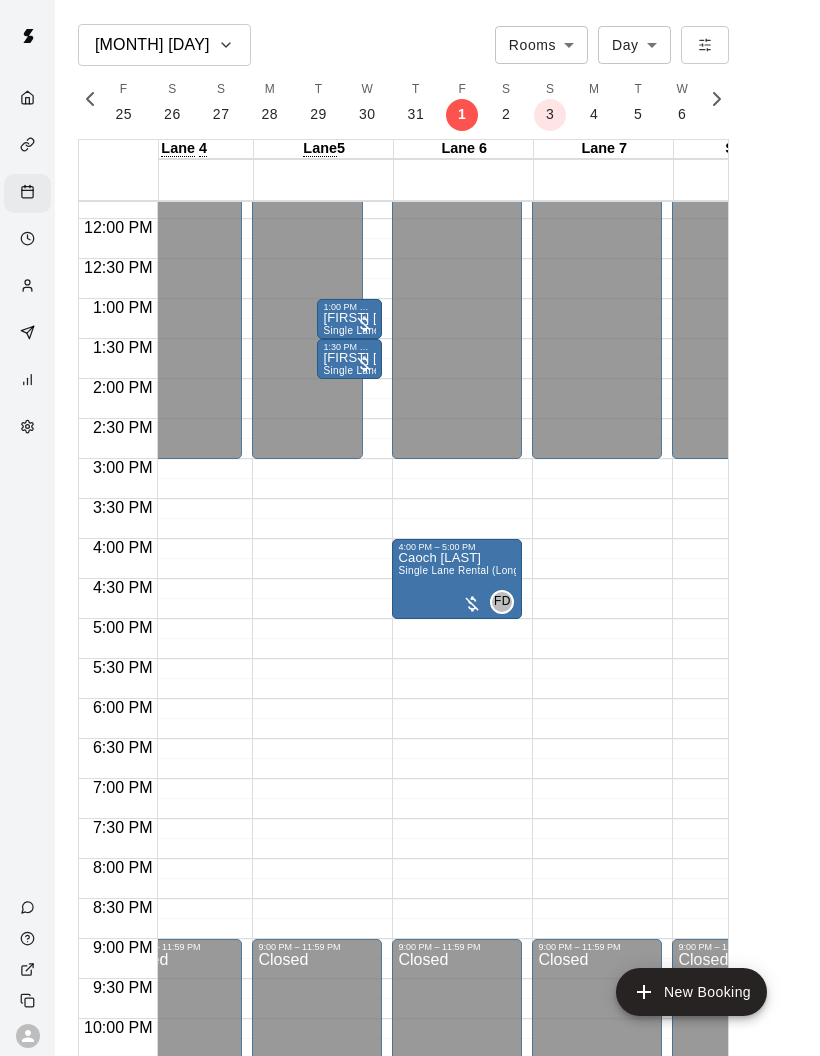 click on "[FIRST] [LAST]" at bounding box center [349, 318] 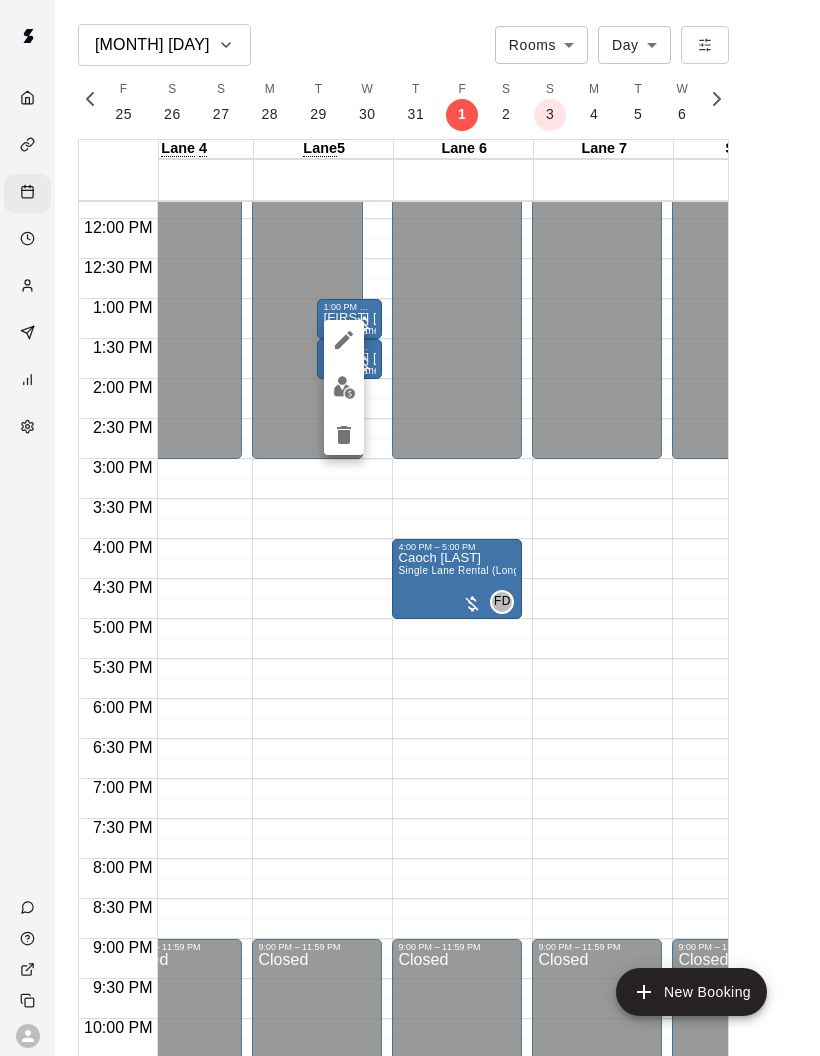 click at bounding box center (344, 387) 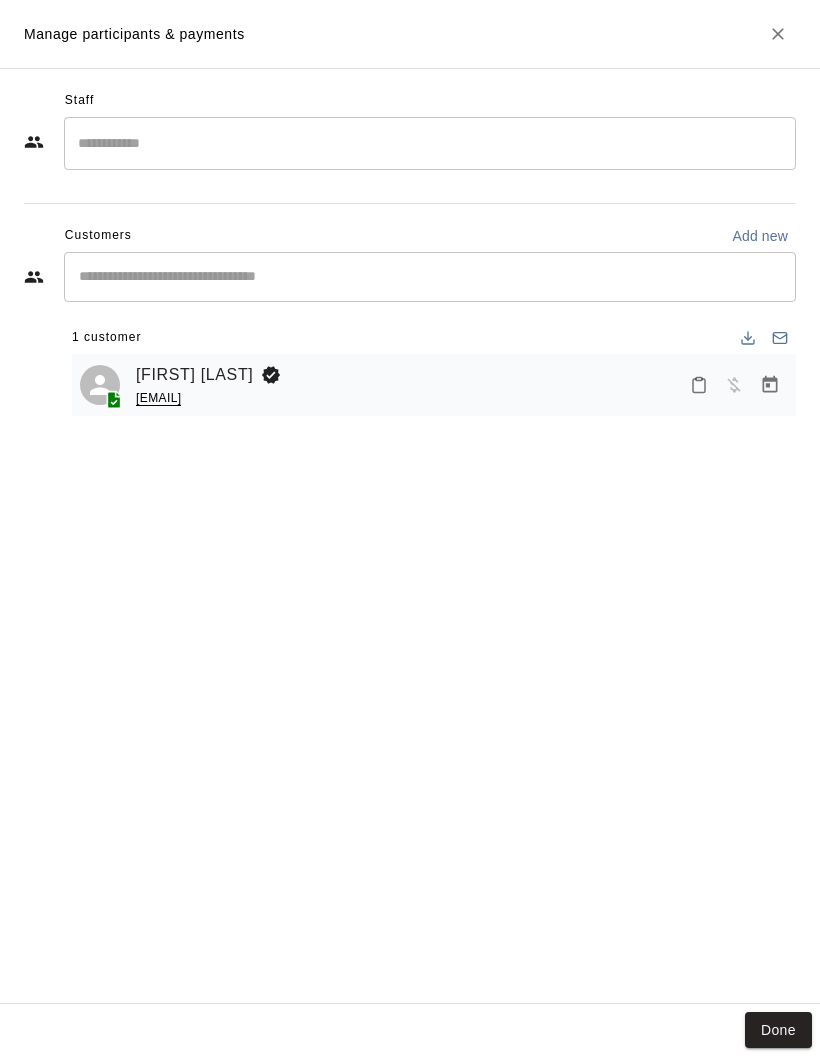 click at bounding box center (430, 143) 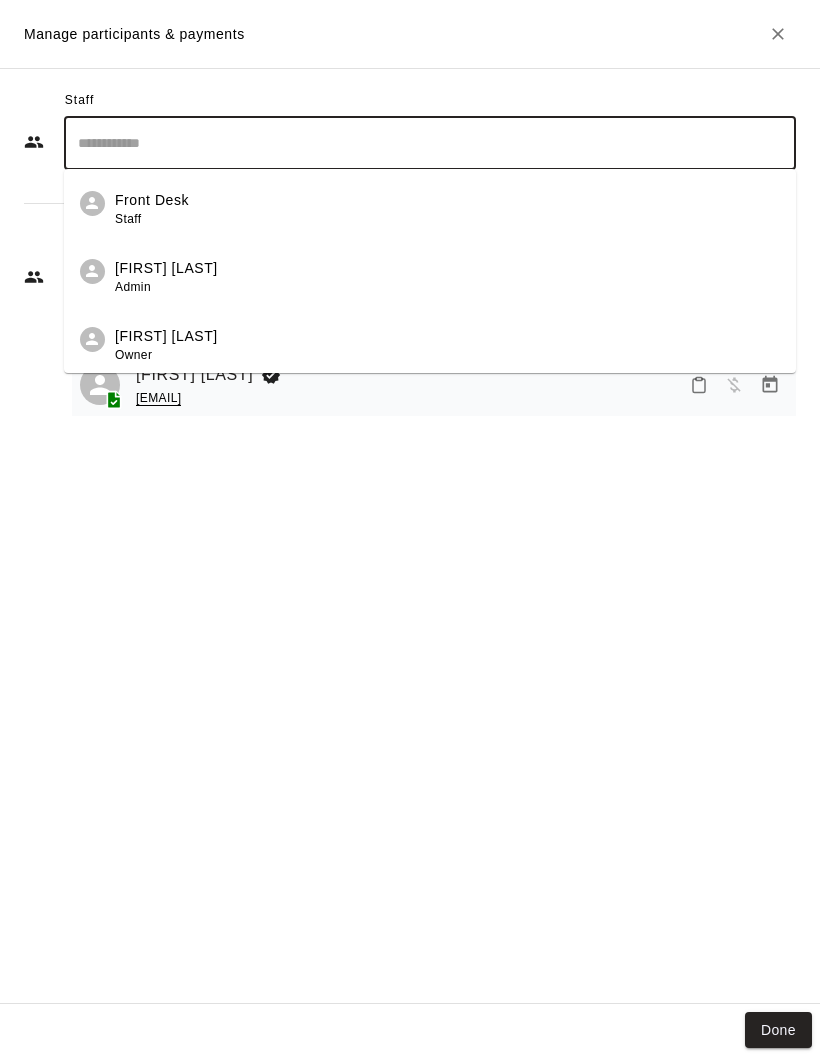 click on "[FIRST] [LAST]" at bounding box center [166, 336] 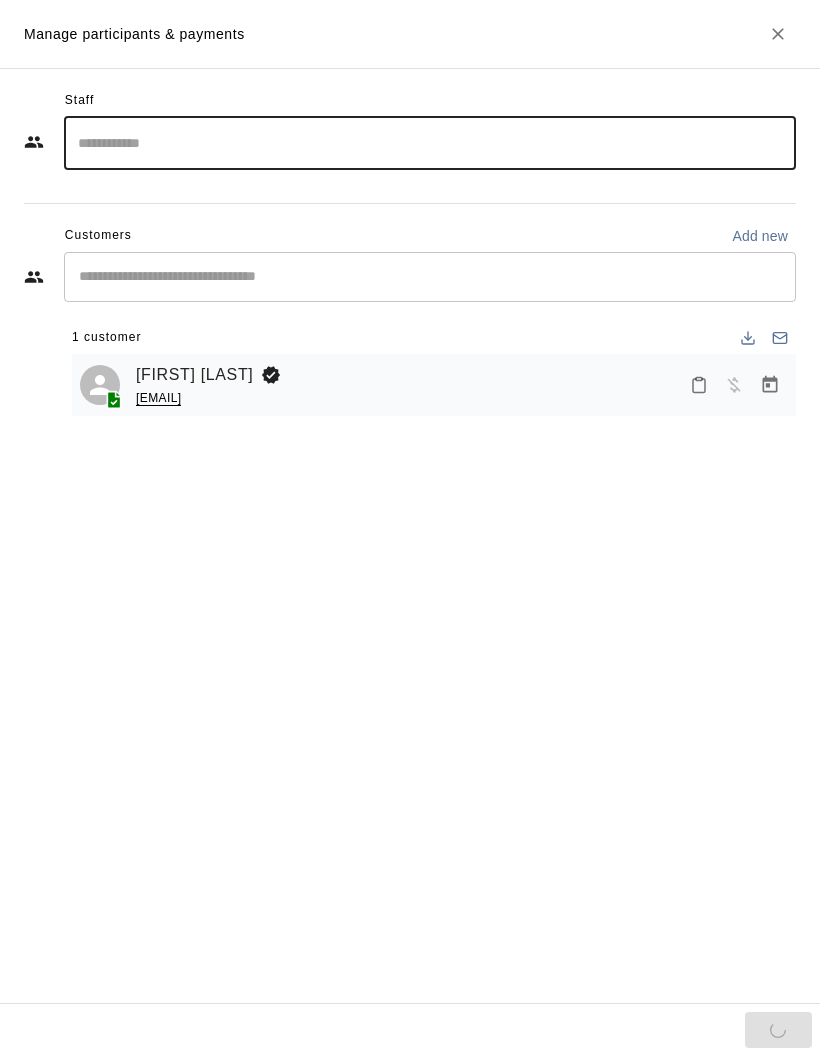 click 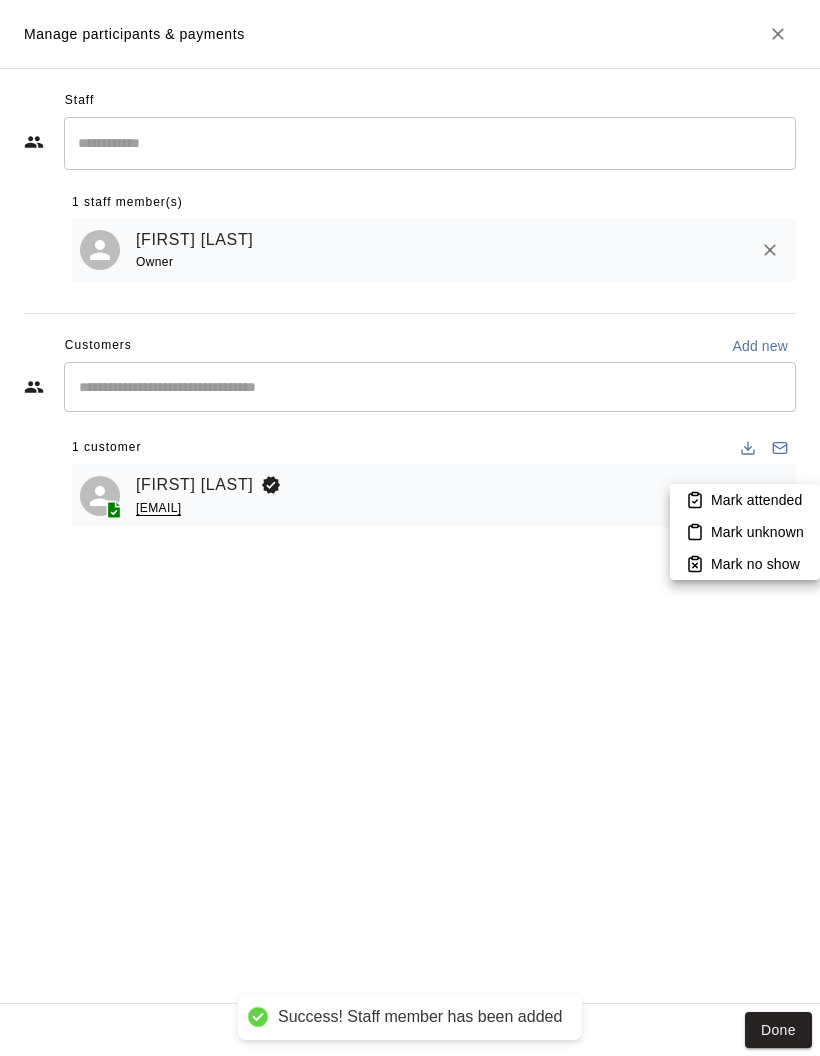 click on "Mark attended" at bounding box center (756, 500) 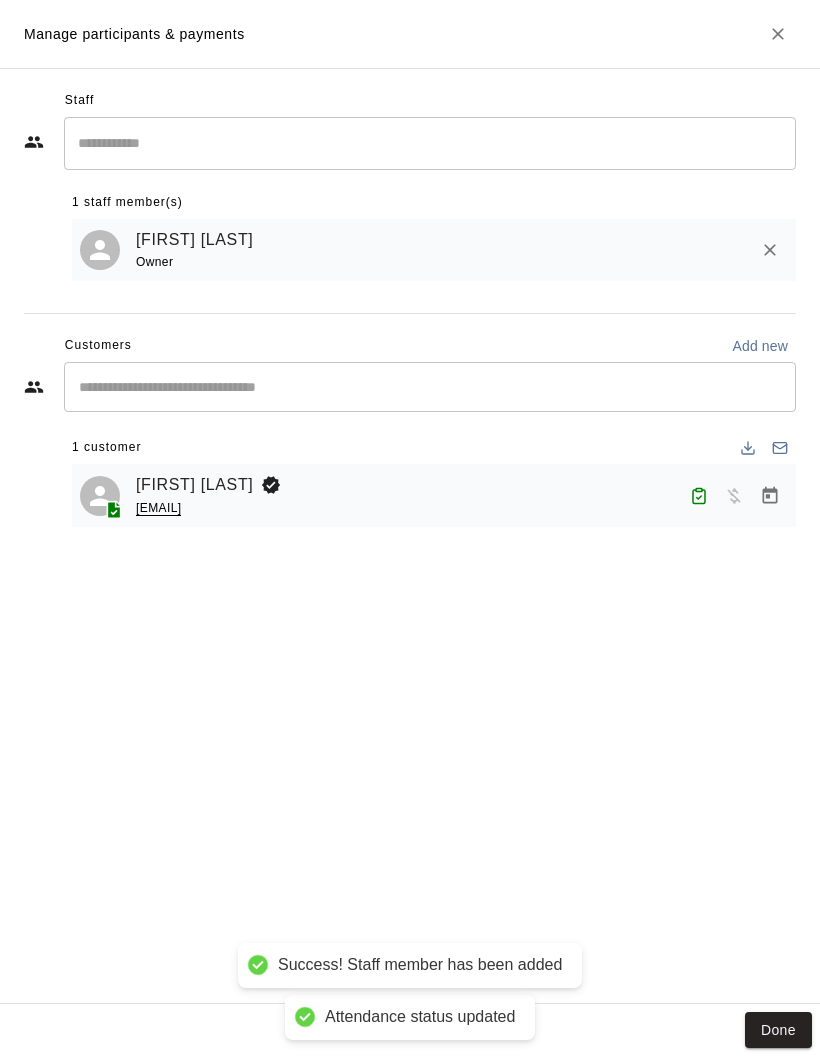 click 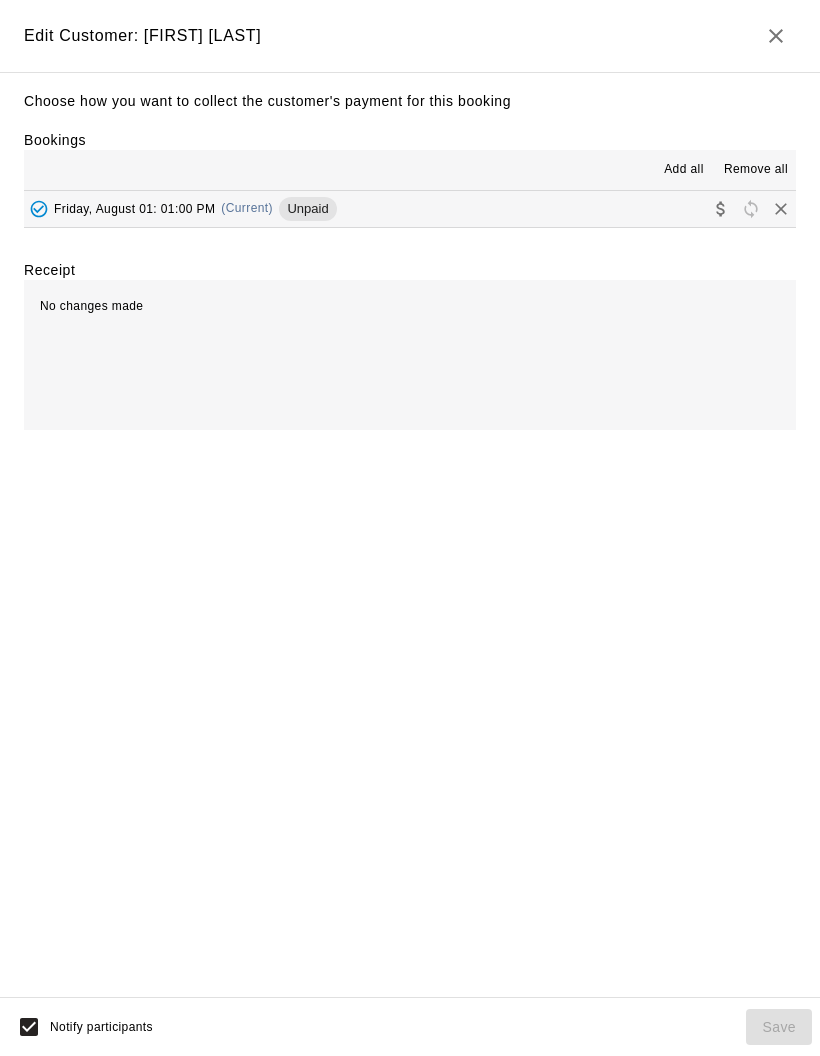 click on "[DAY], [MONTH] [DAY]: [TIME] (Current) Unpaid" at bounding box center (410, 209) 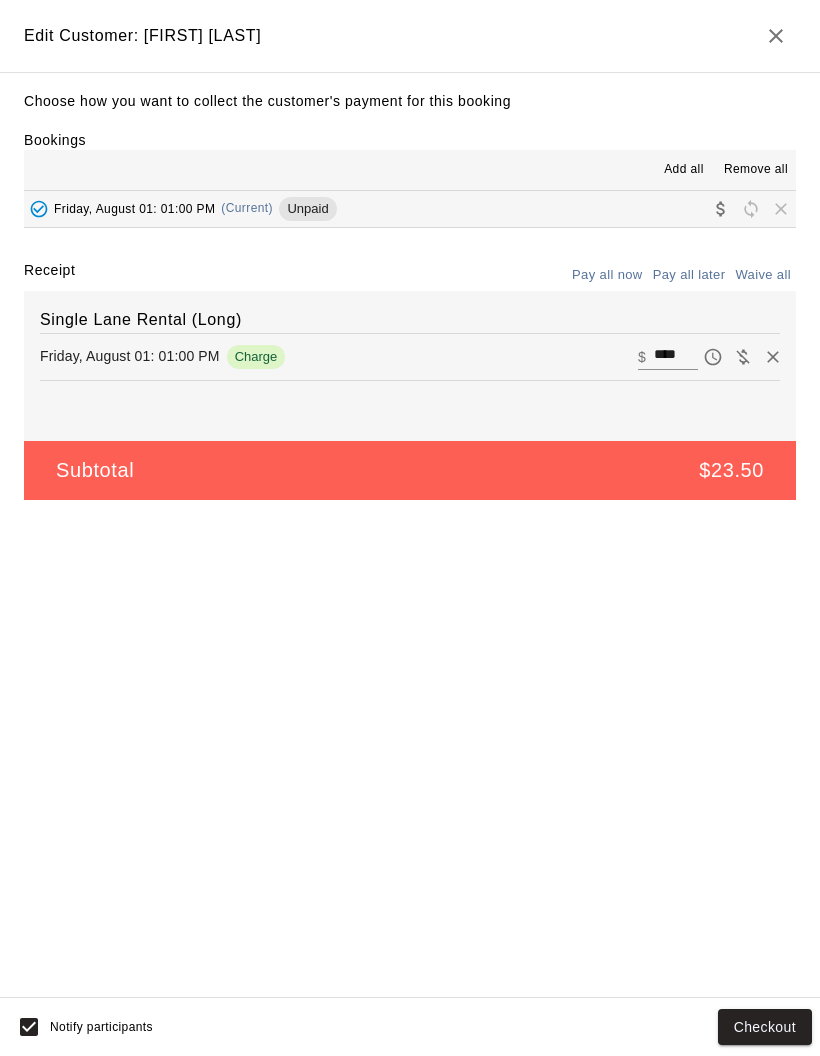 click on "Waive all" at bounding box center [763, 275] 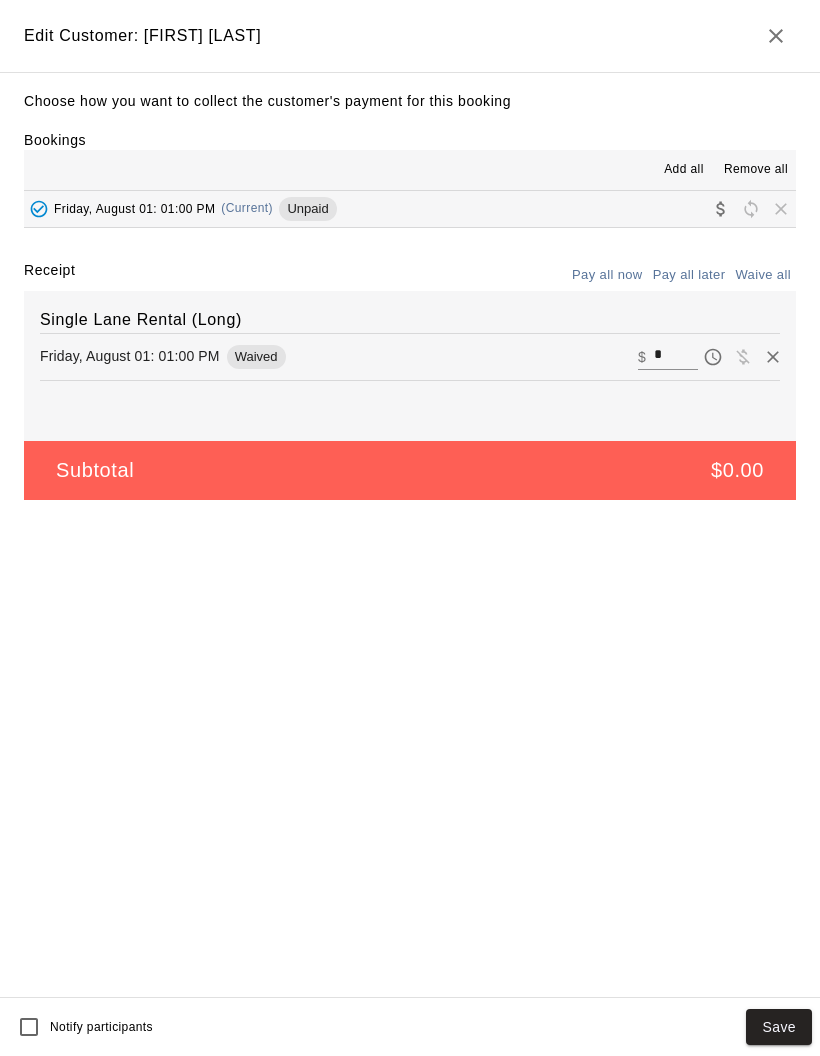 click on "Save" at bounding box center [779, 1027] 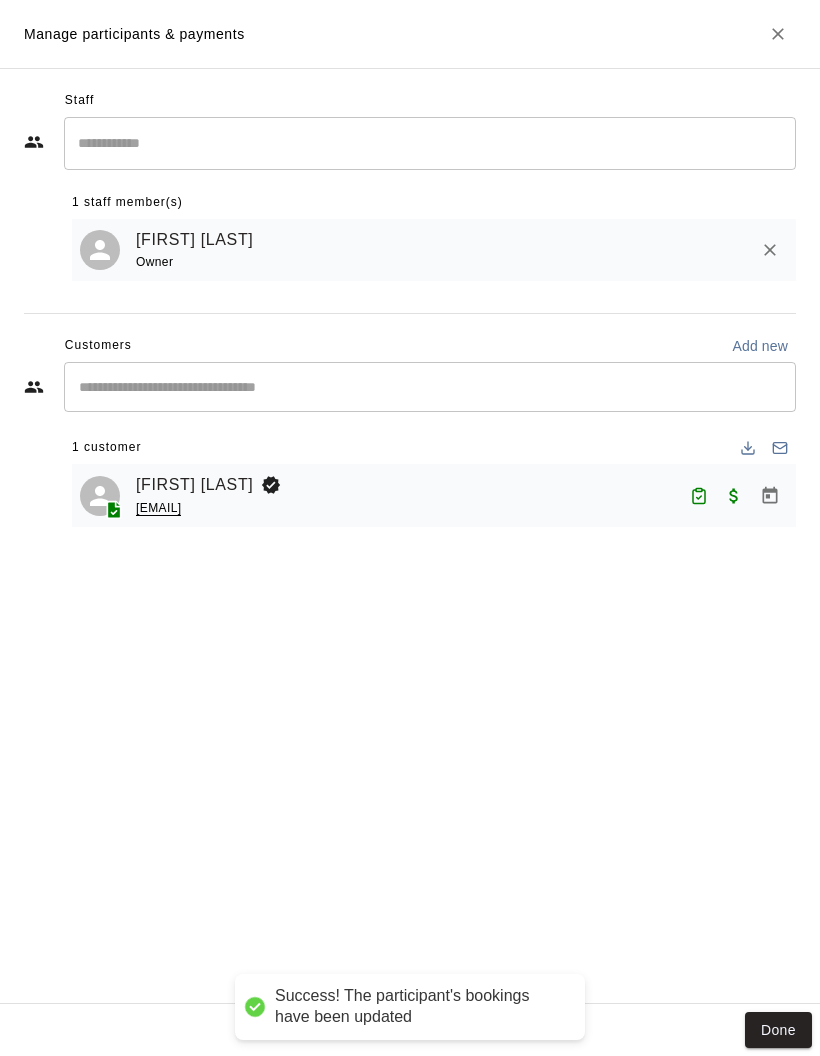 click on "Done" at bounding box center (778, 1030) 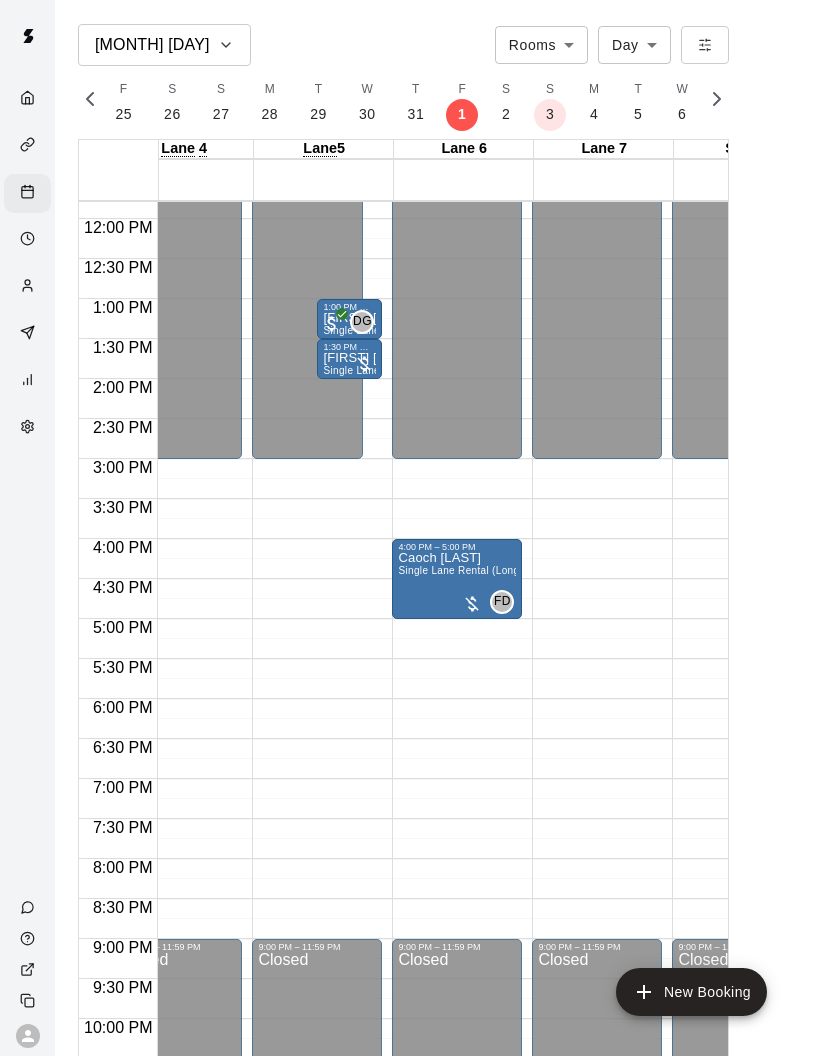 click on "Single Lane Rental (Long)" at bounding box center [460, 570] 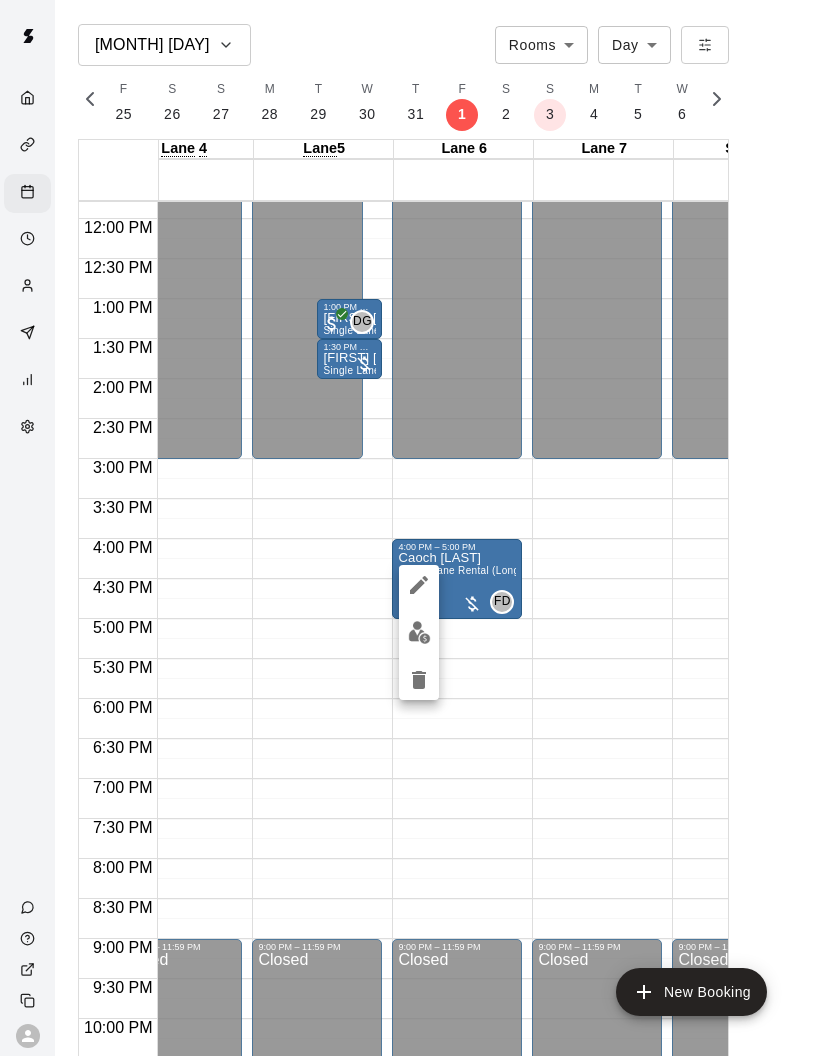 click at bounding box center [419, 632] 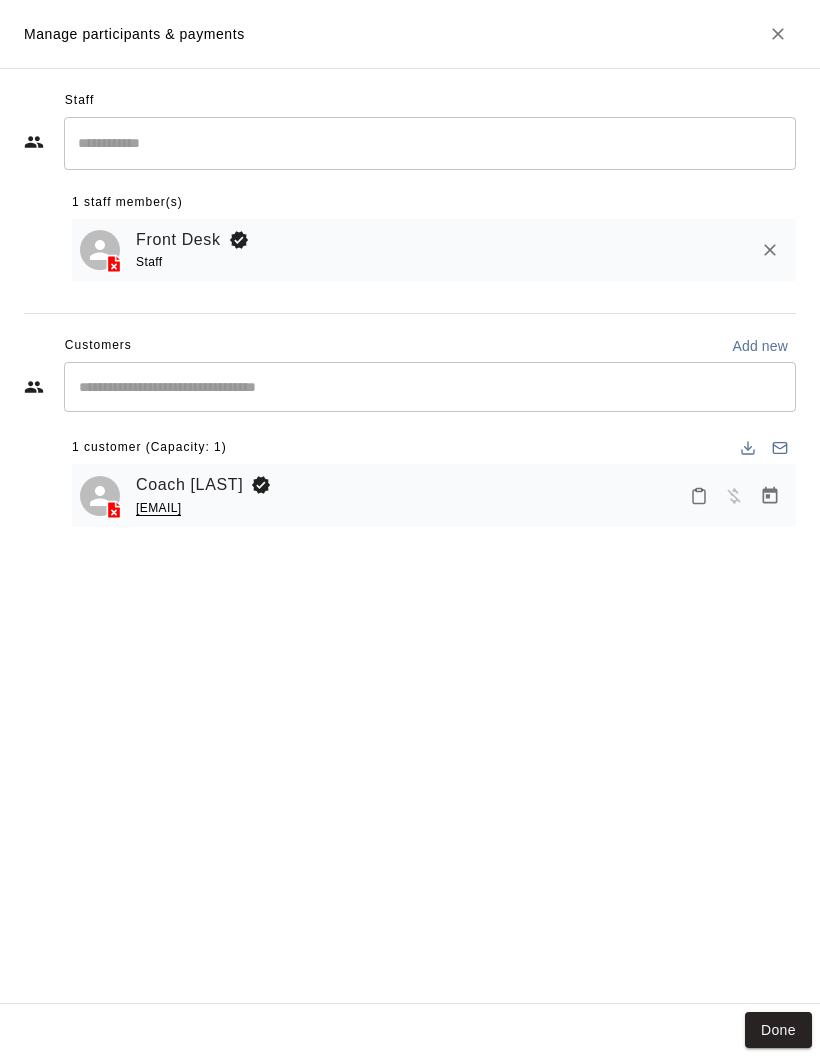 click 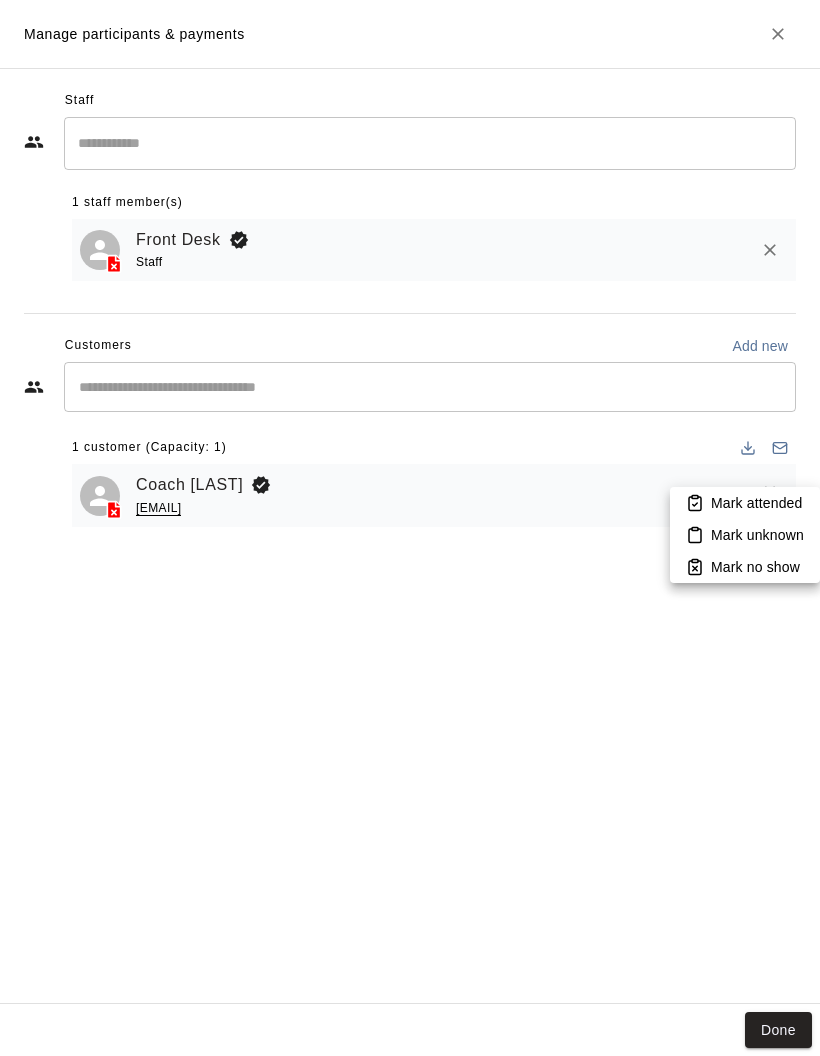 click on "Mark attended" at bounding box center [756, 503] 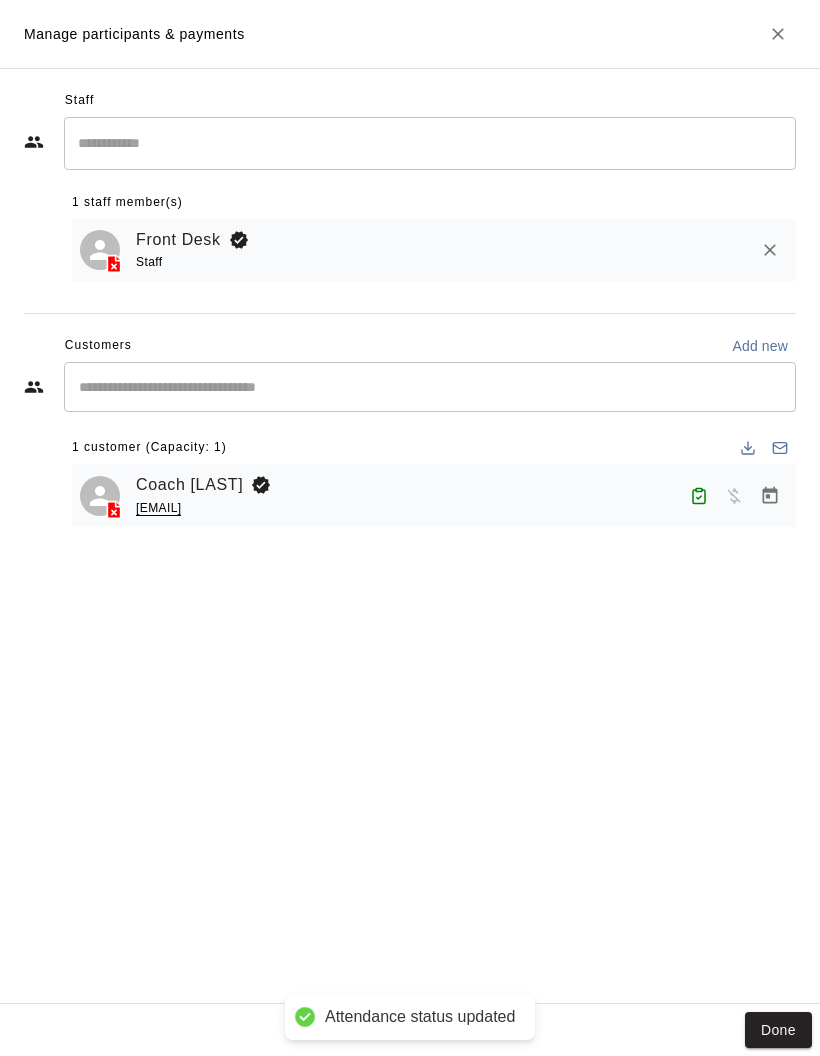 click 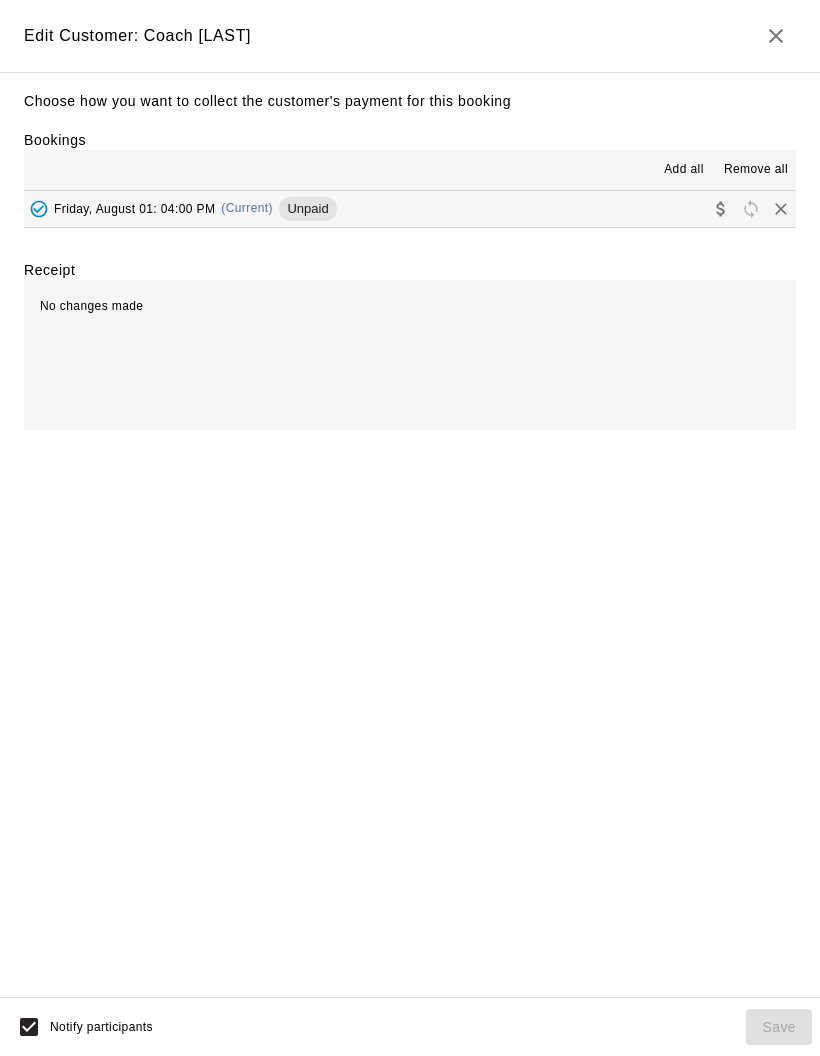 click on "[DAY], [MONTH] [DAY]: [TIME] (Current) Unpaid" at bounding box center [410, 209] 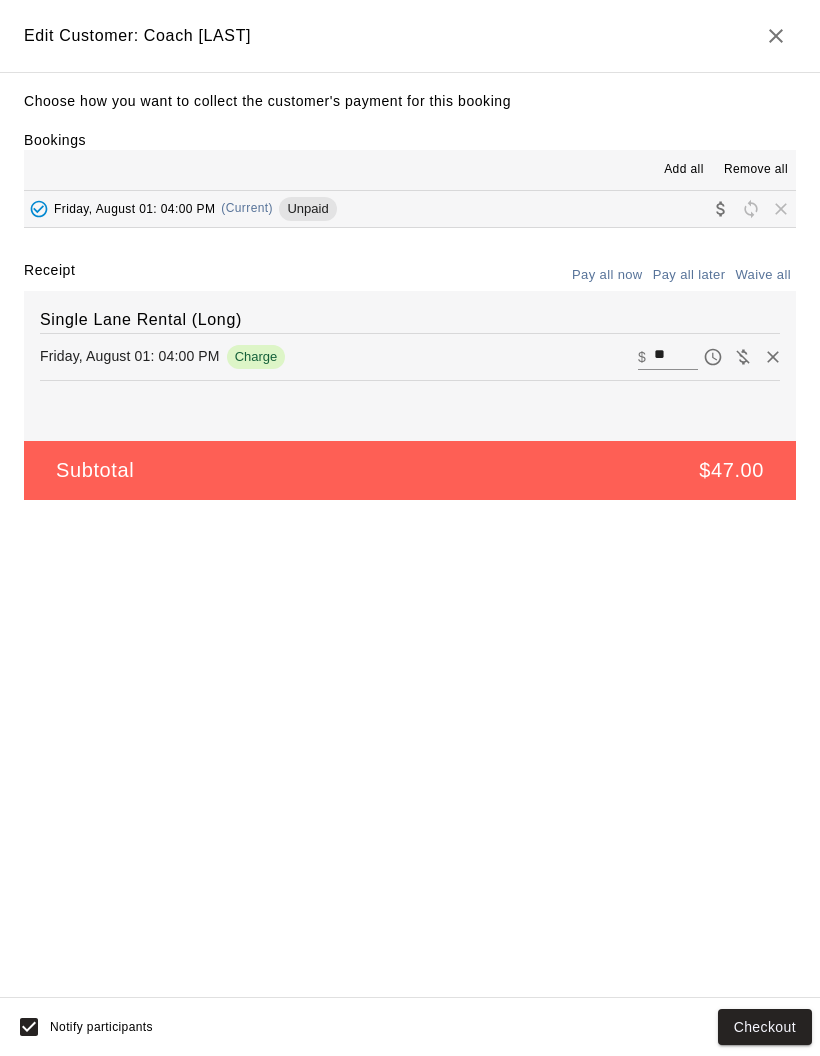 click on "**" at bounding box center (676, 356) 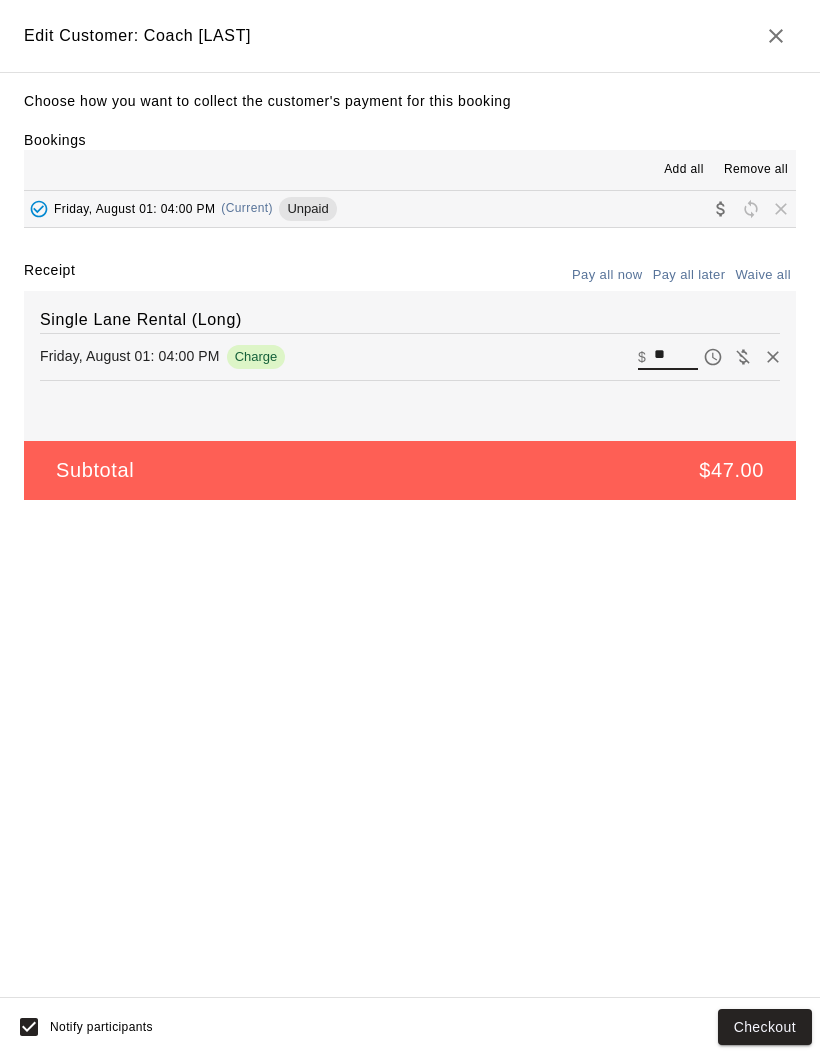 type on "*" 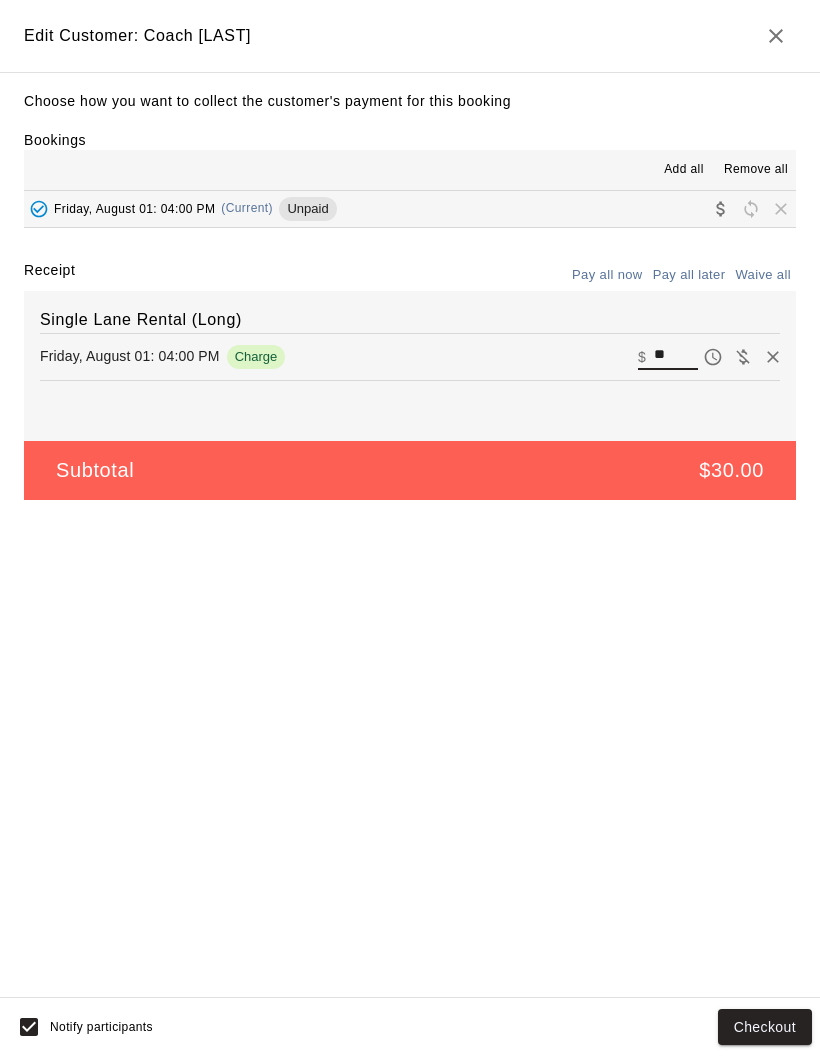 type on "**" 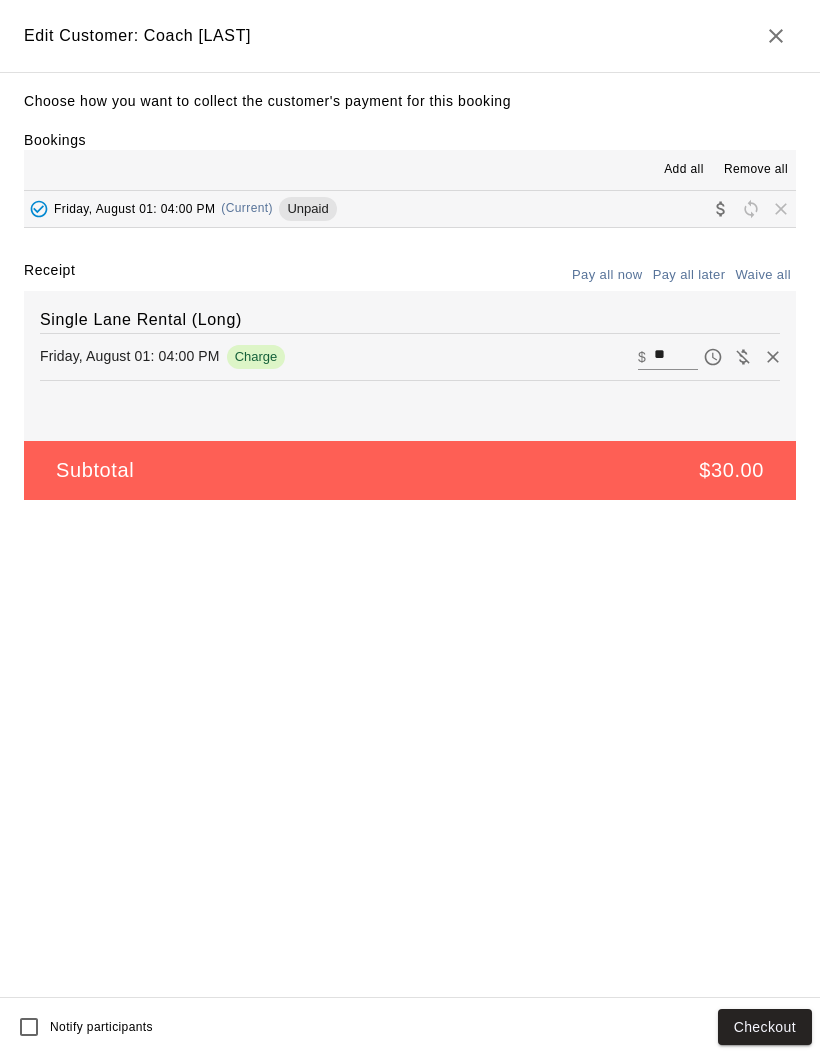 click on "Checkout" at bounding box center (765, 1027) 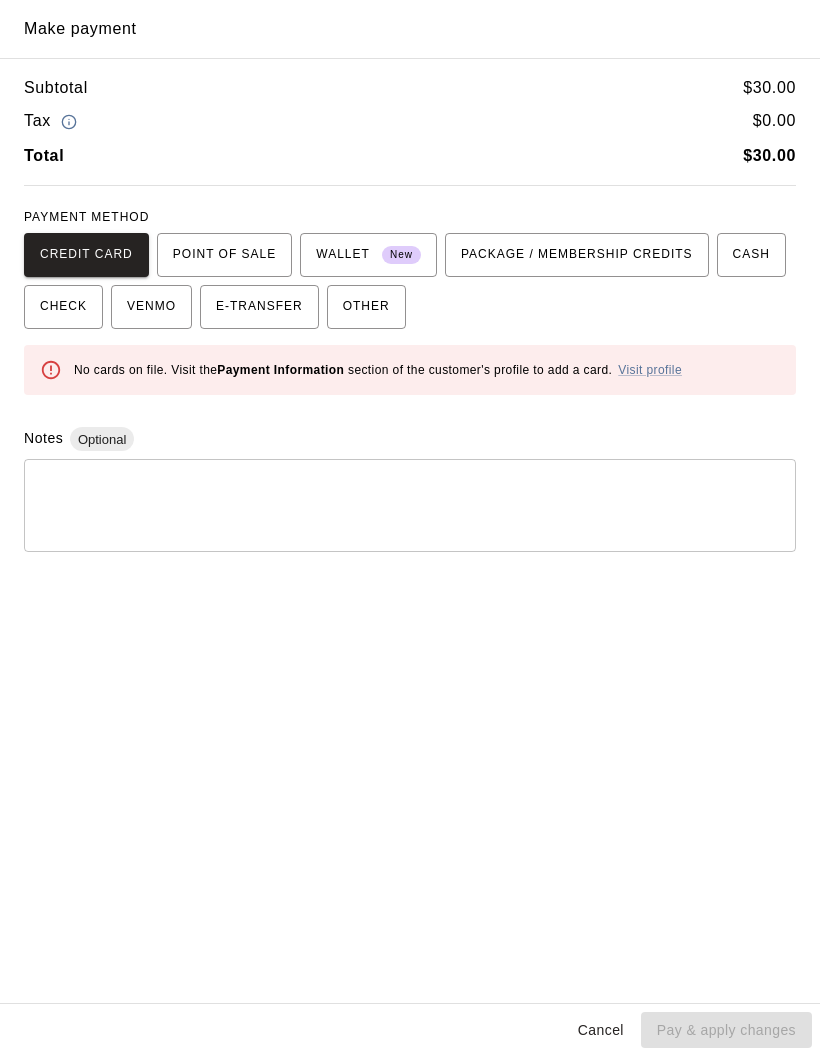 click on "CASH" at bounding box center (751, 255) 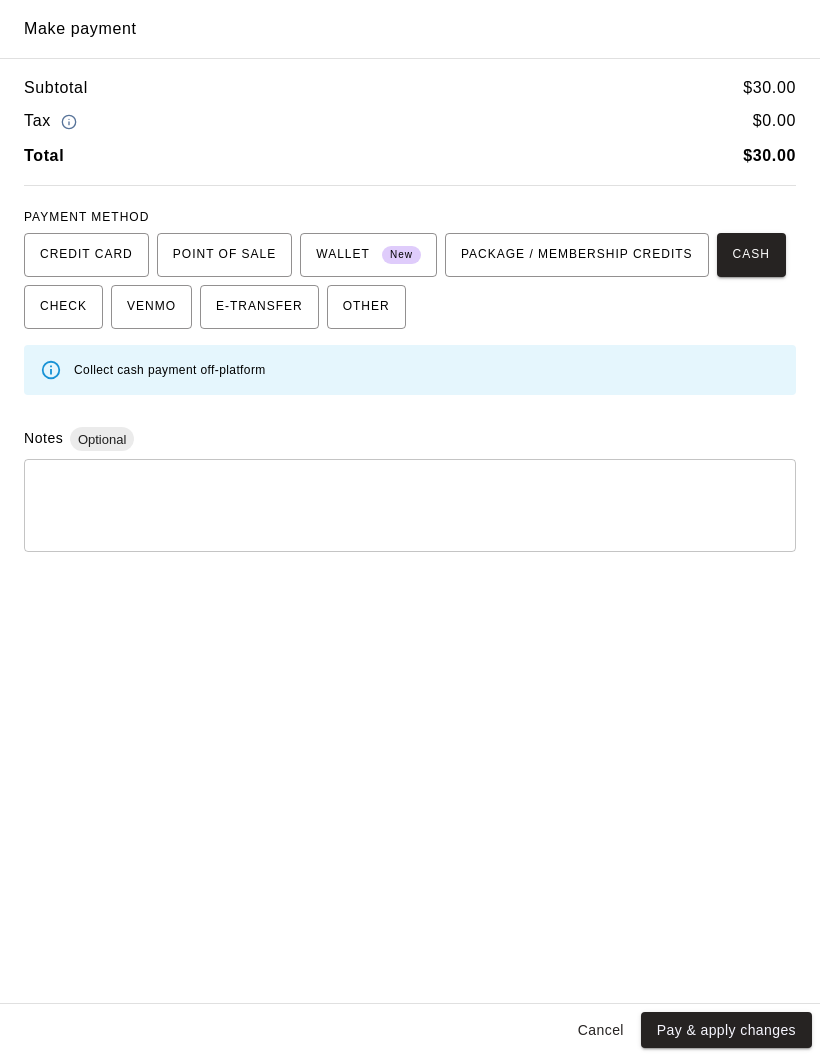click on "Pay & apply changes" at bounding box center [726, 1030] 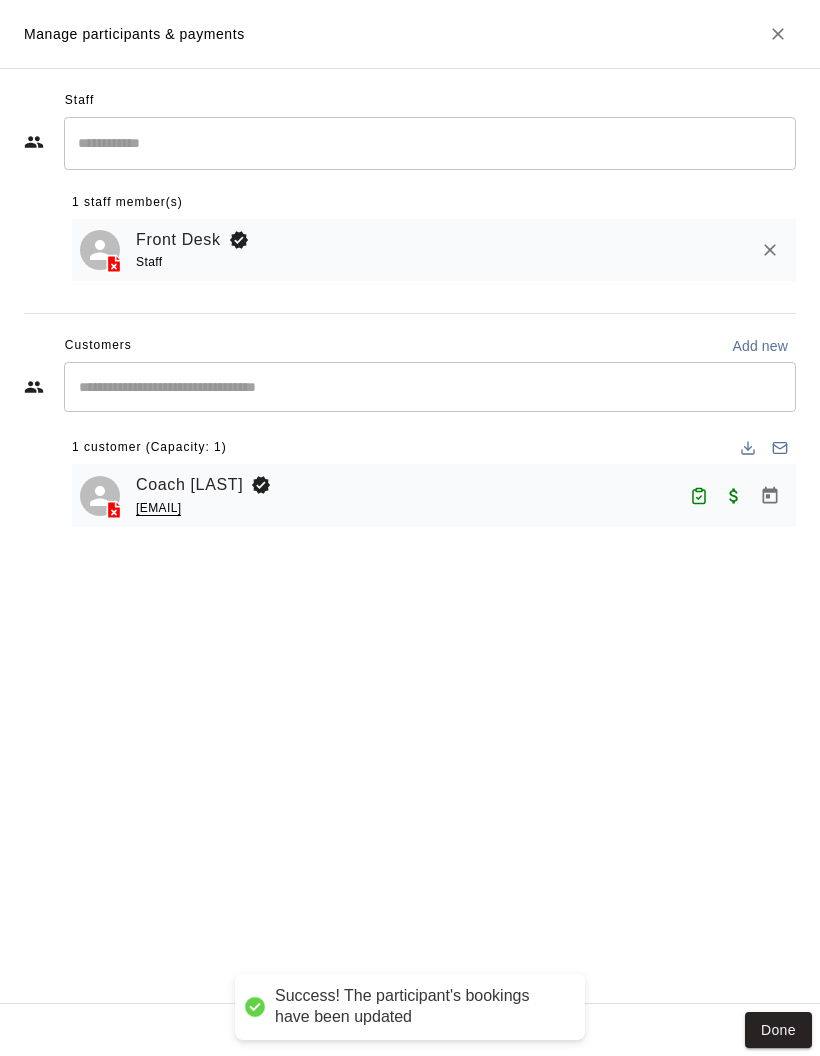 click on "Done" at bounding box center (778, 1030) 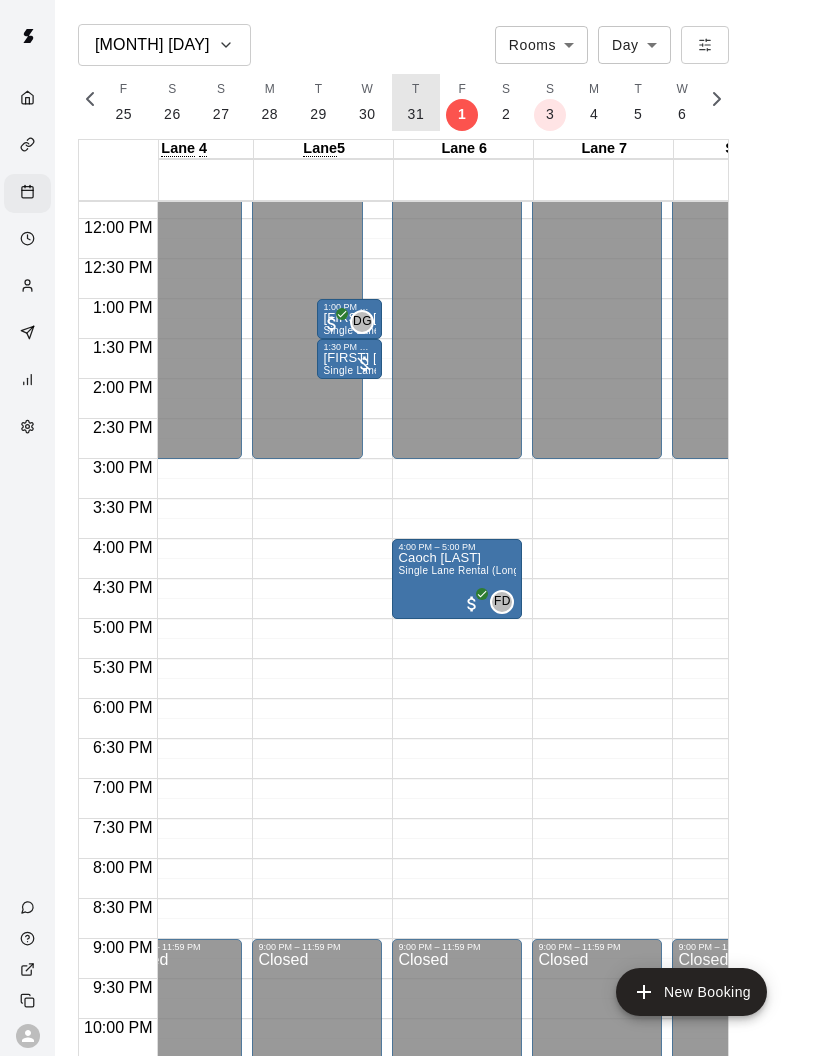 click on "31" at bounding box center [416, 114] 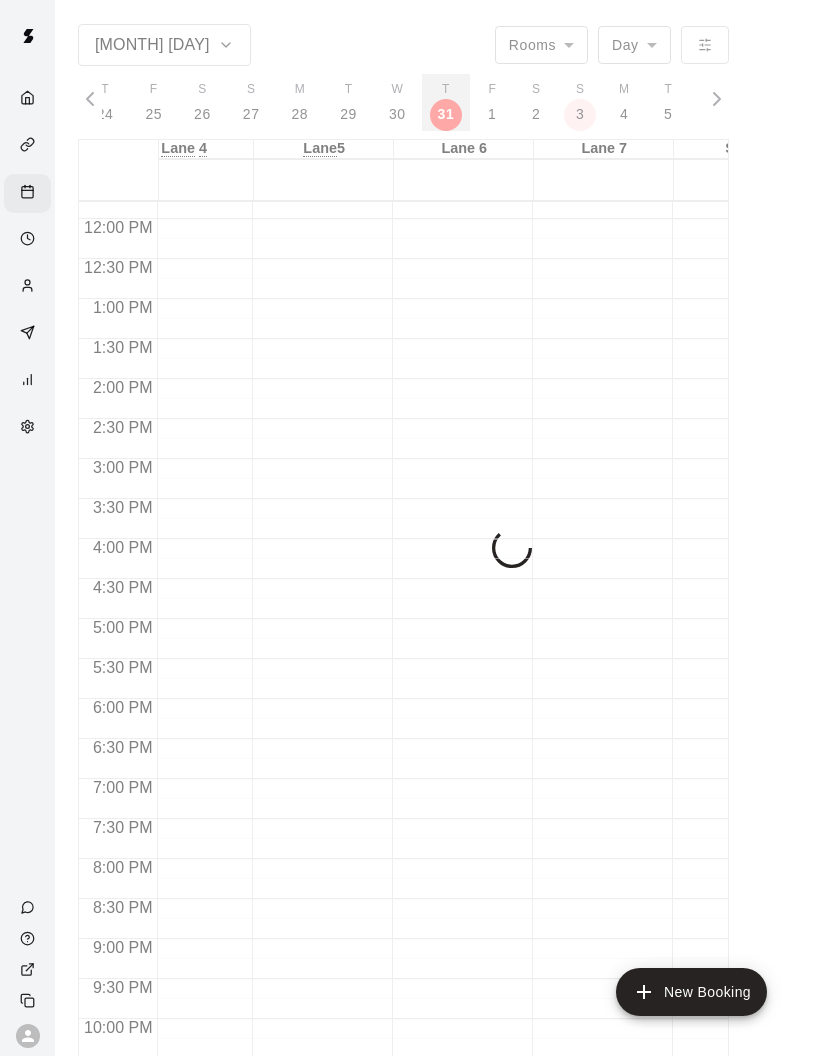 scroll, scrollTop: 0, scrollLeft: 8088, axis: horizontal 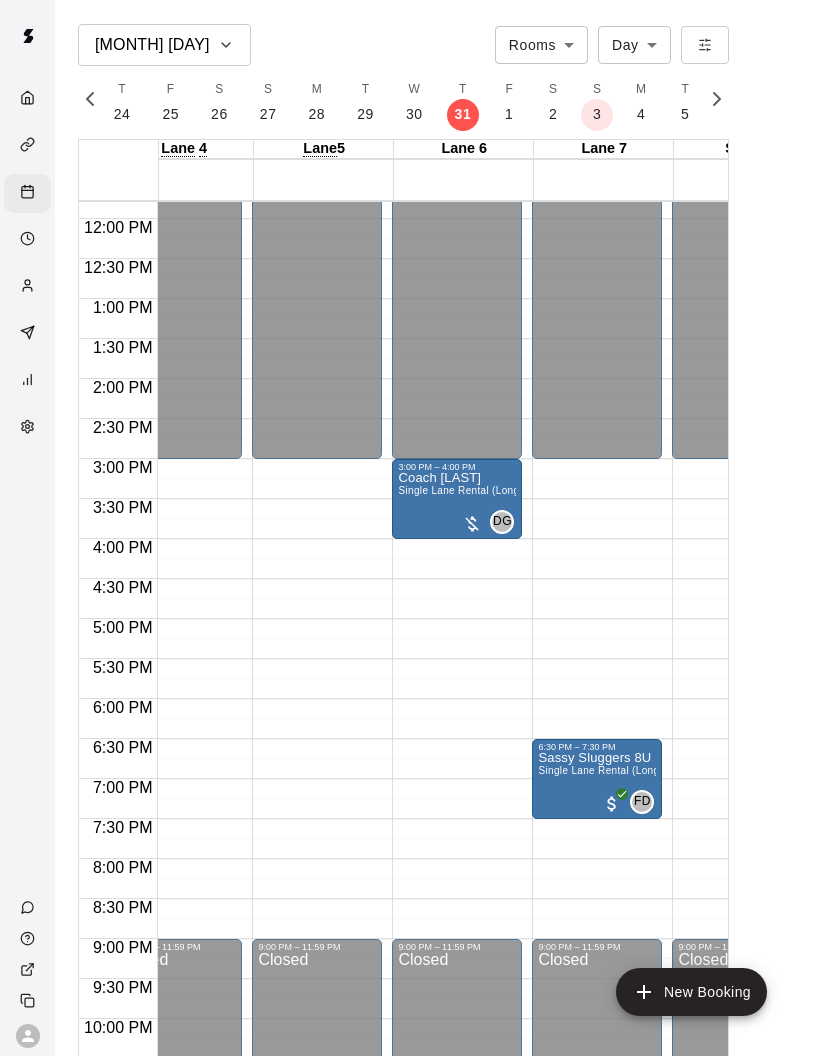 click on "Single Lane Rental (Long)" at bounding box center (460, 490) 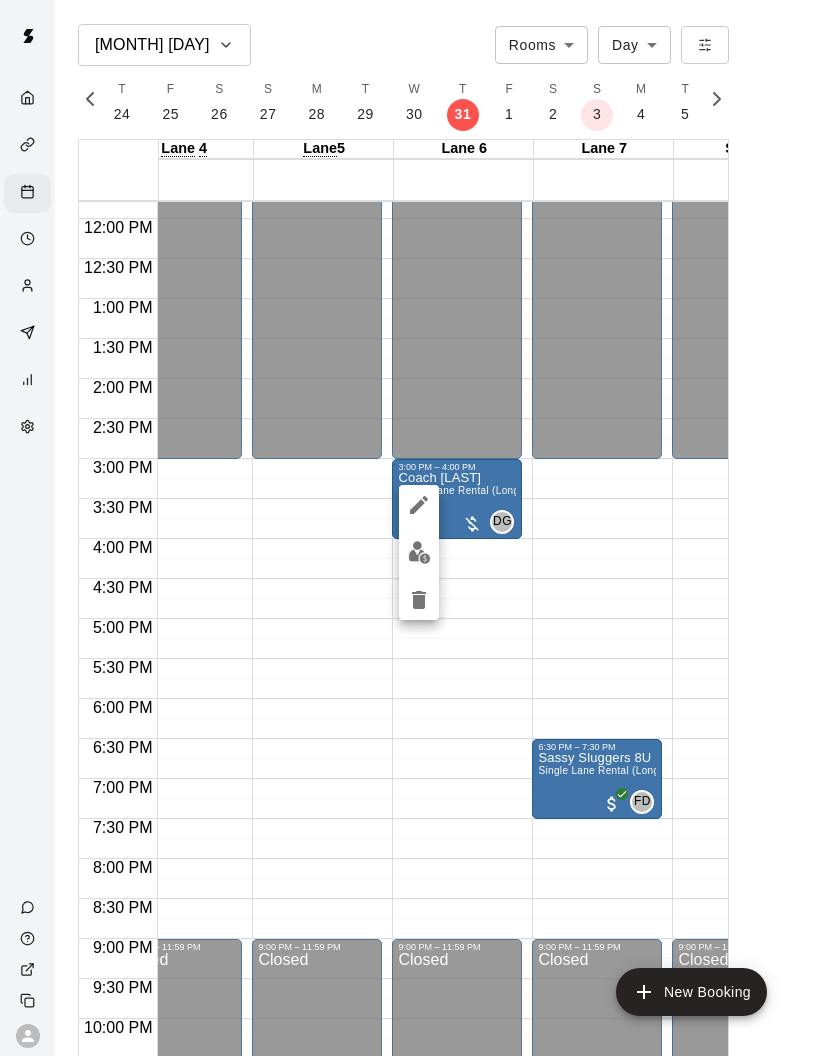 click at bounding box center [419, 552] 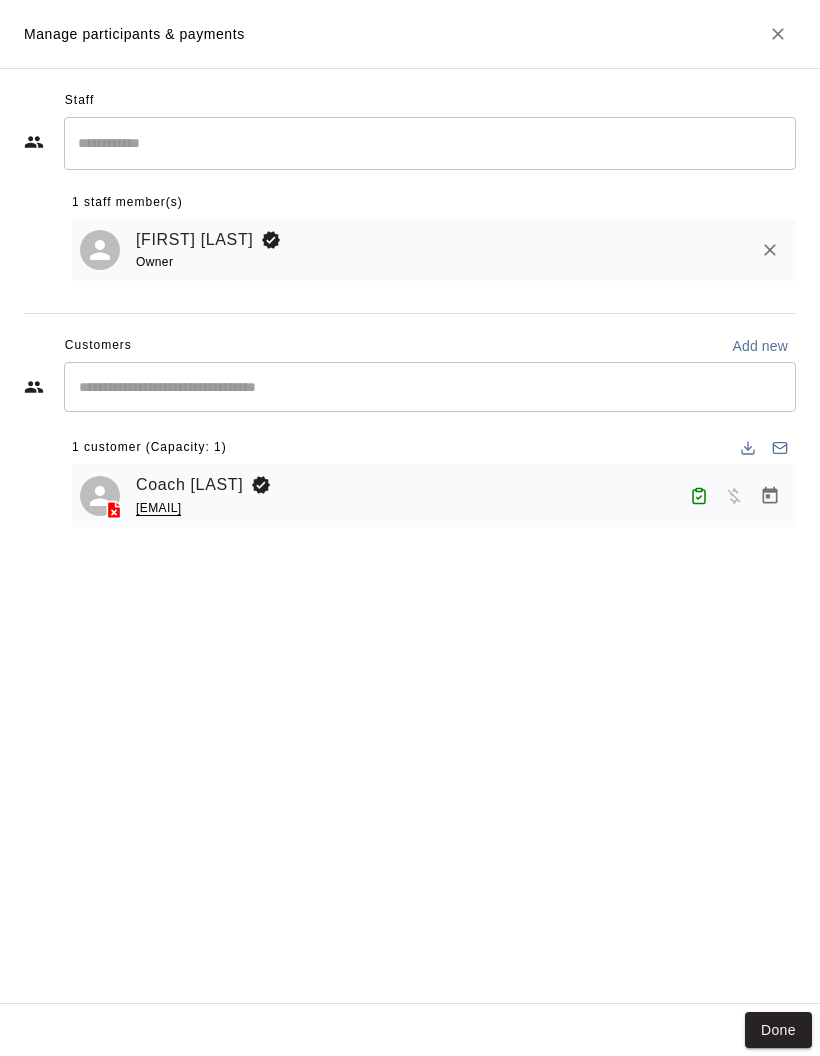 click 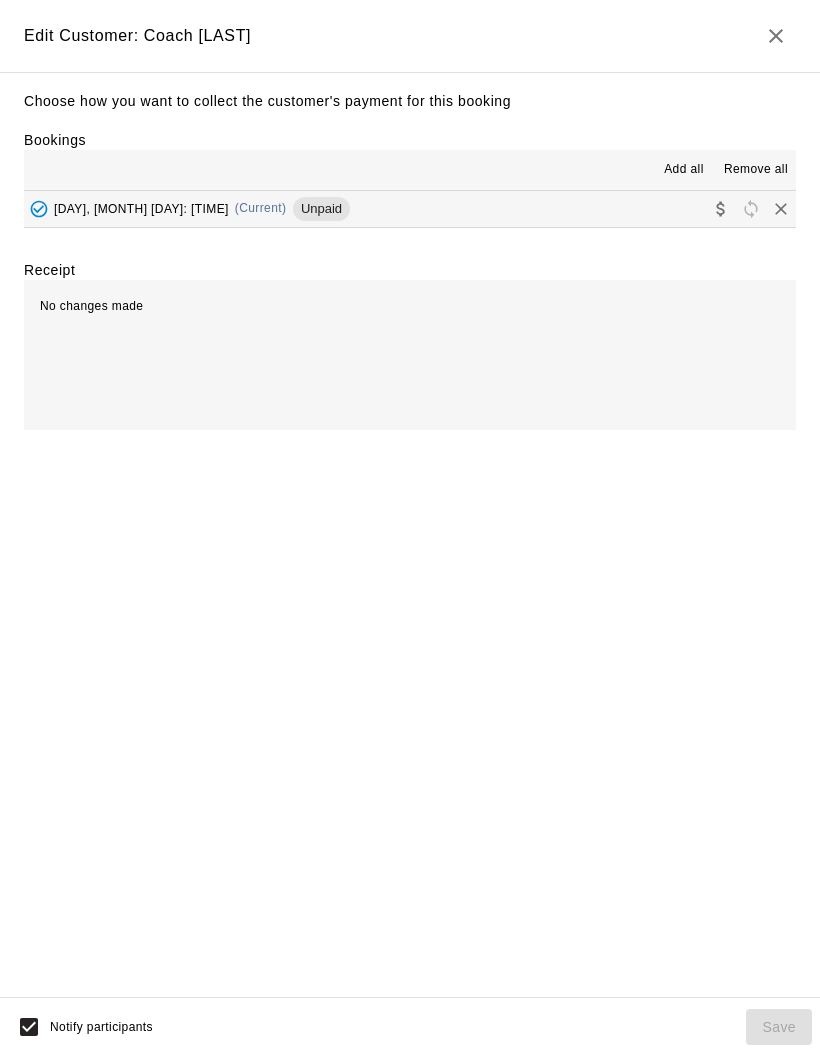 click on "[DAY], [MONTH] [DAY]: [TIME] (Current) Unpaid" at bounding box center [410, 209] 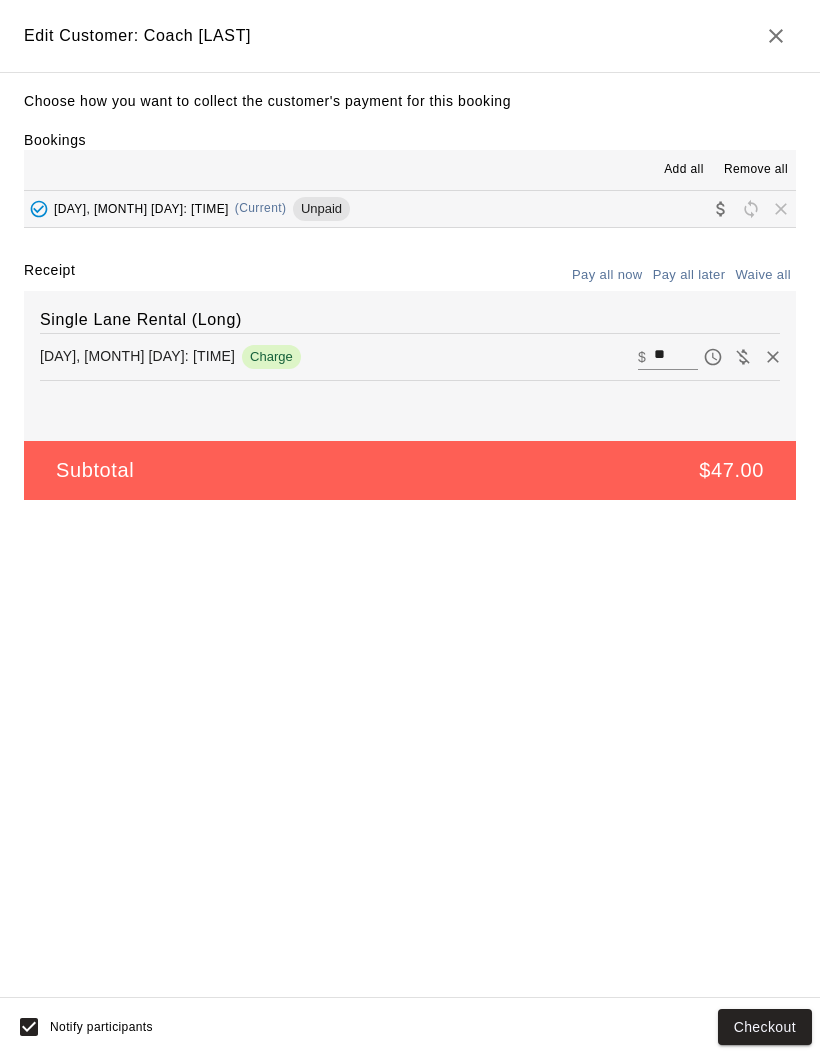 click on "**" at bounding box center [676, 356] 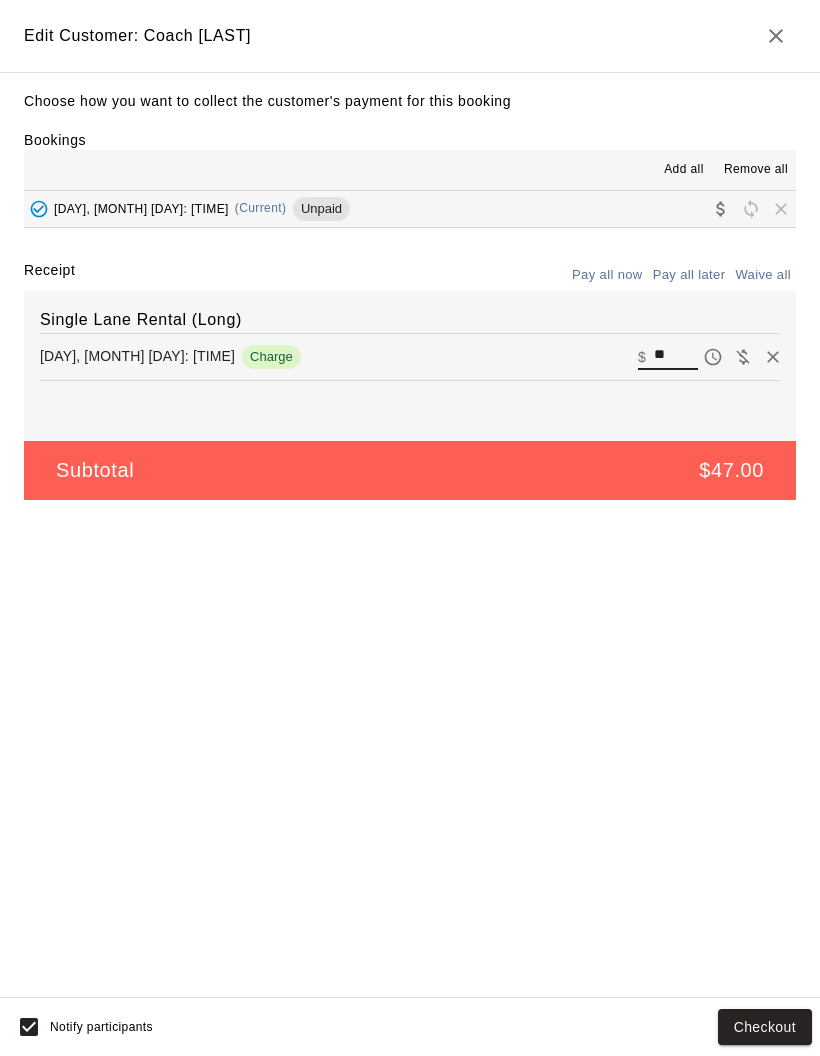 type on "*" 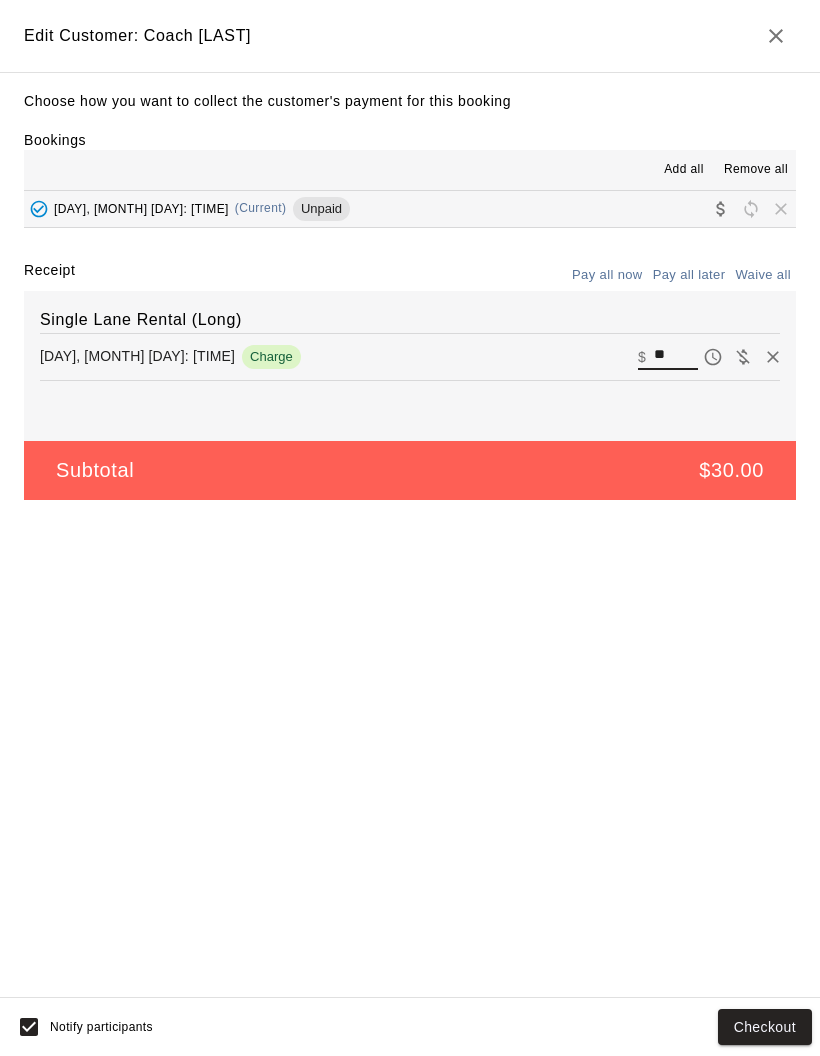 type on "**" 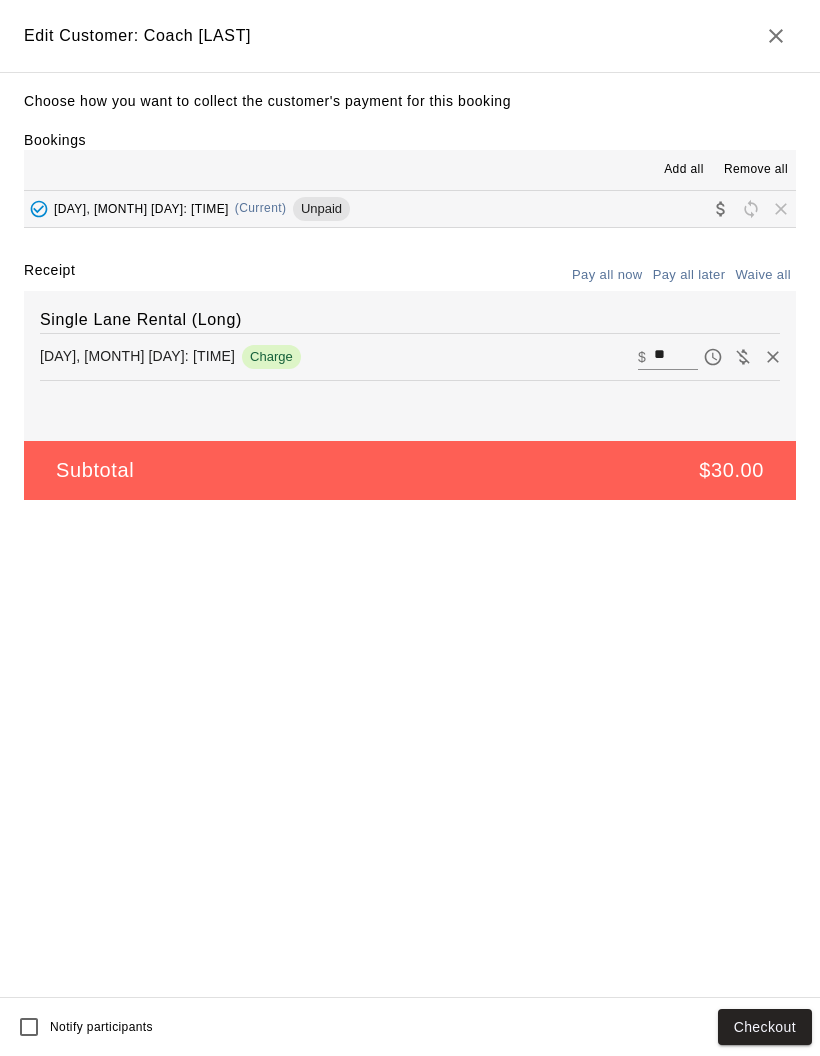 click on "Checkout" at bounding box center (765, 1027) 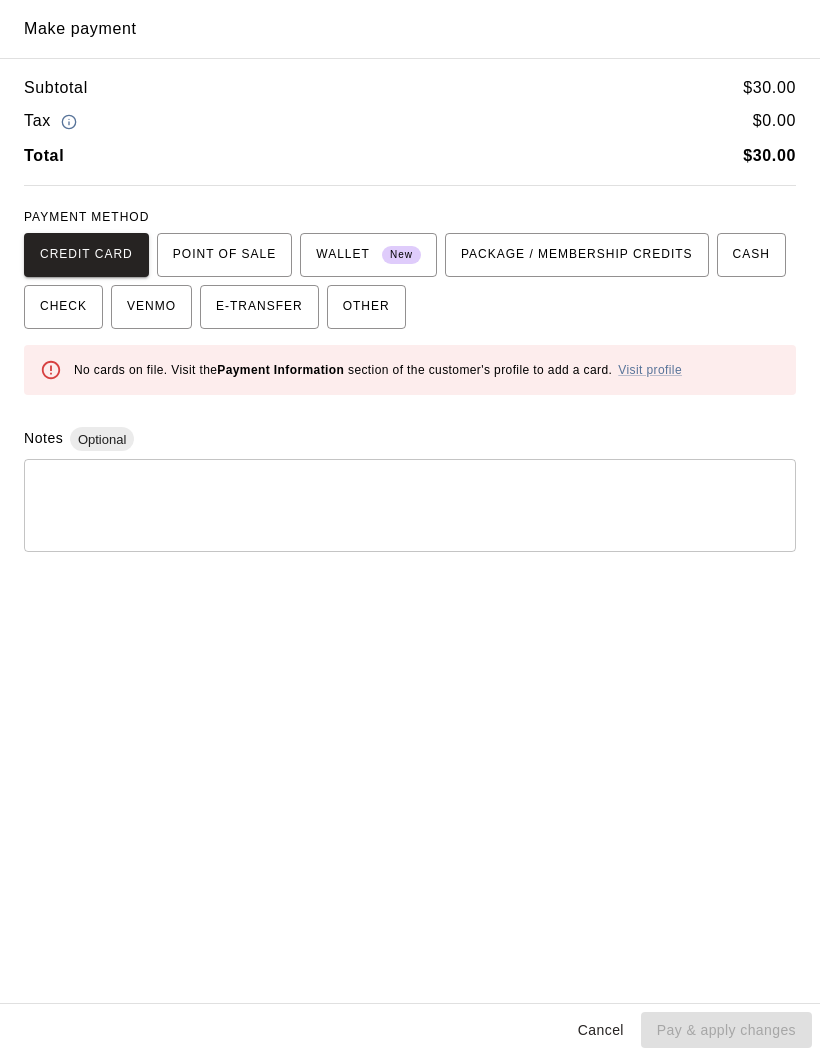 click on "CASH" at bounding box center [751, 255] 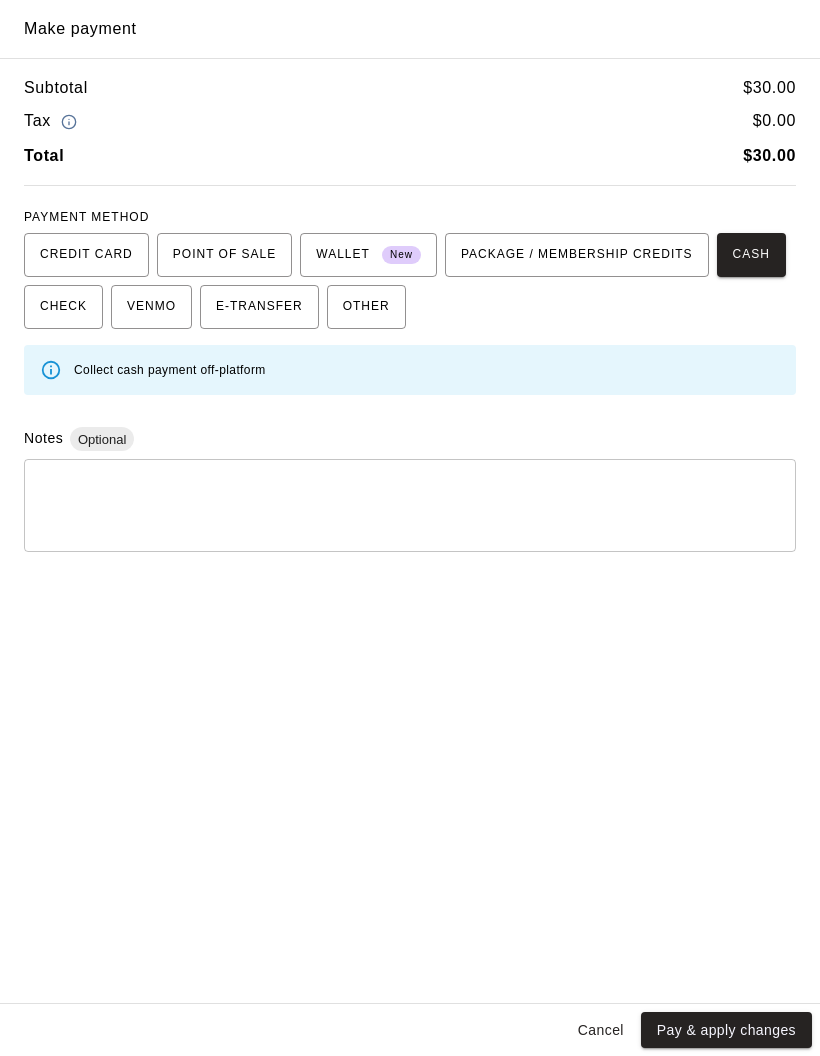 click on "Pay & apply changes" at bounding box center (726, 1030) 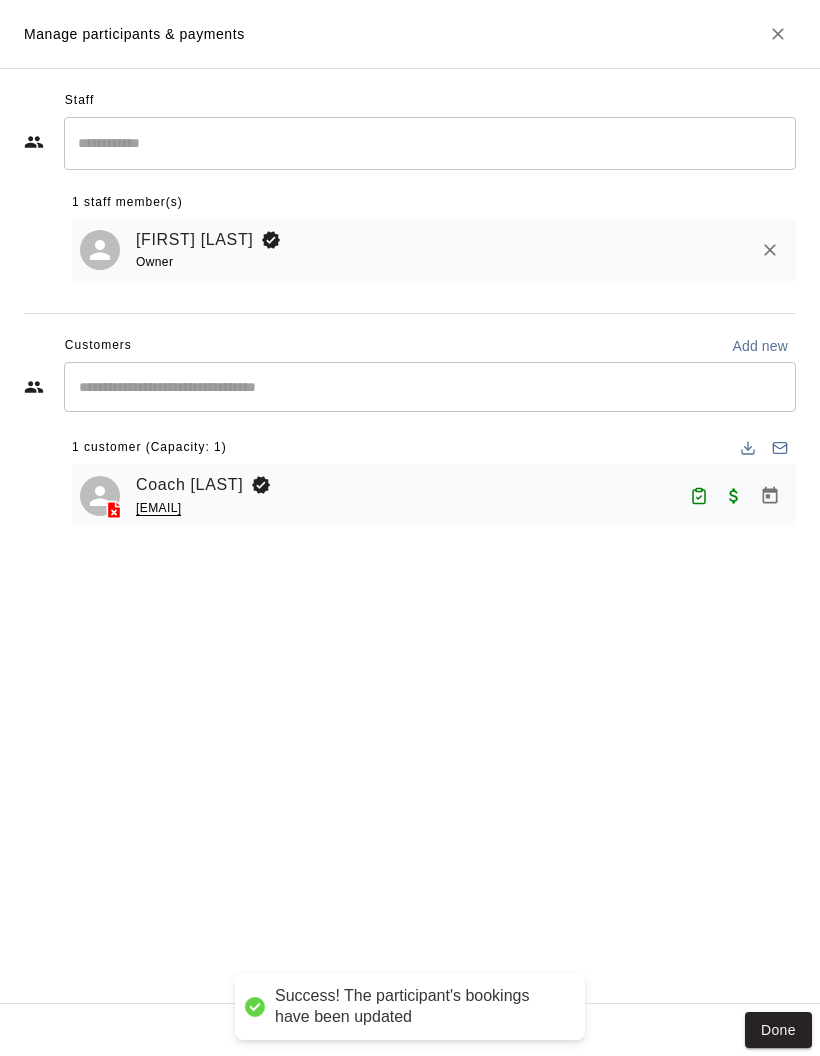 click on "Done" at bounding box center (778, 1030) 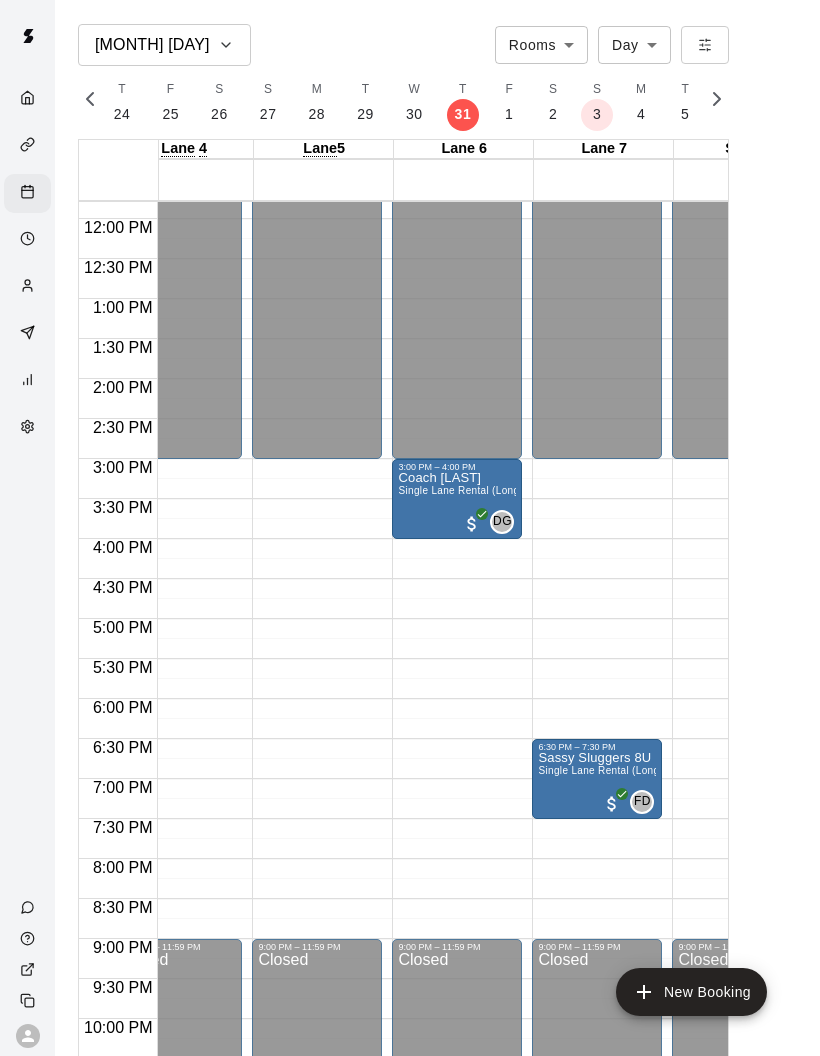 click on "Single Lane Rental (Long)" at bounding box center [600, 770] 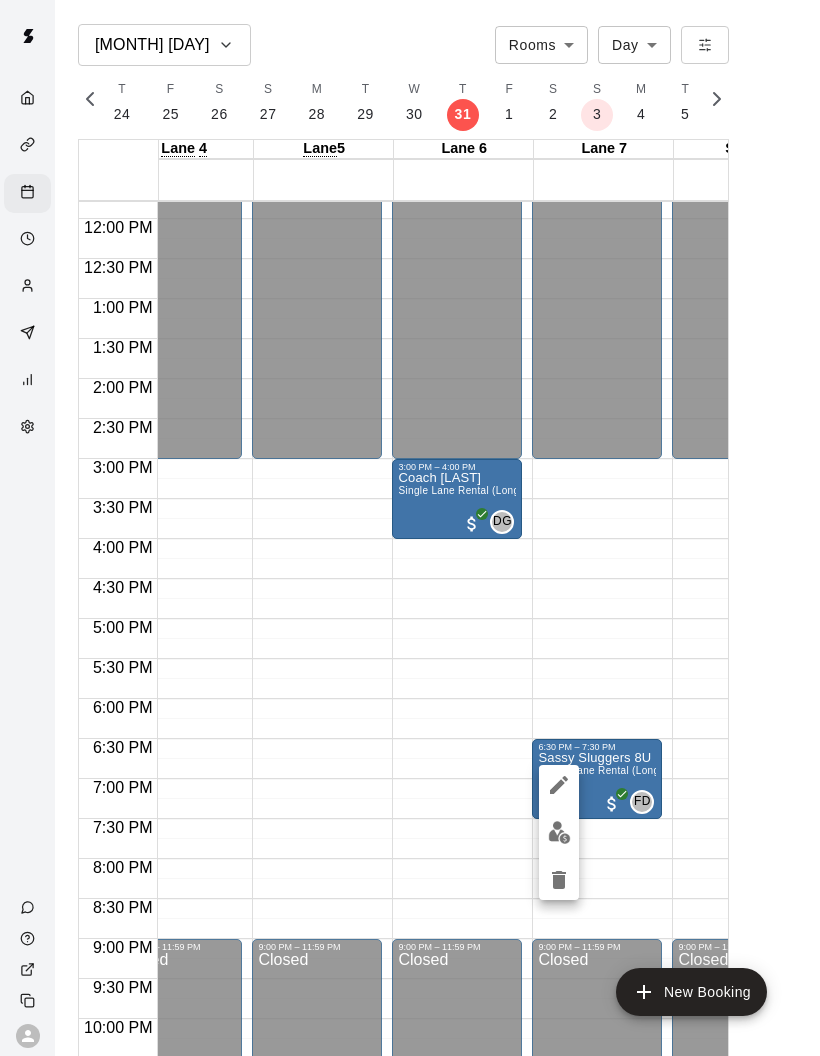 click at bounding box center [559, 832] 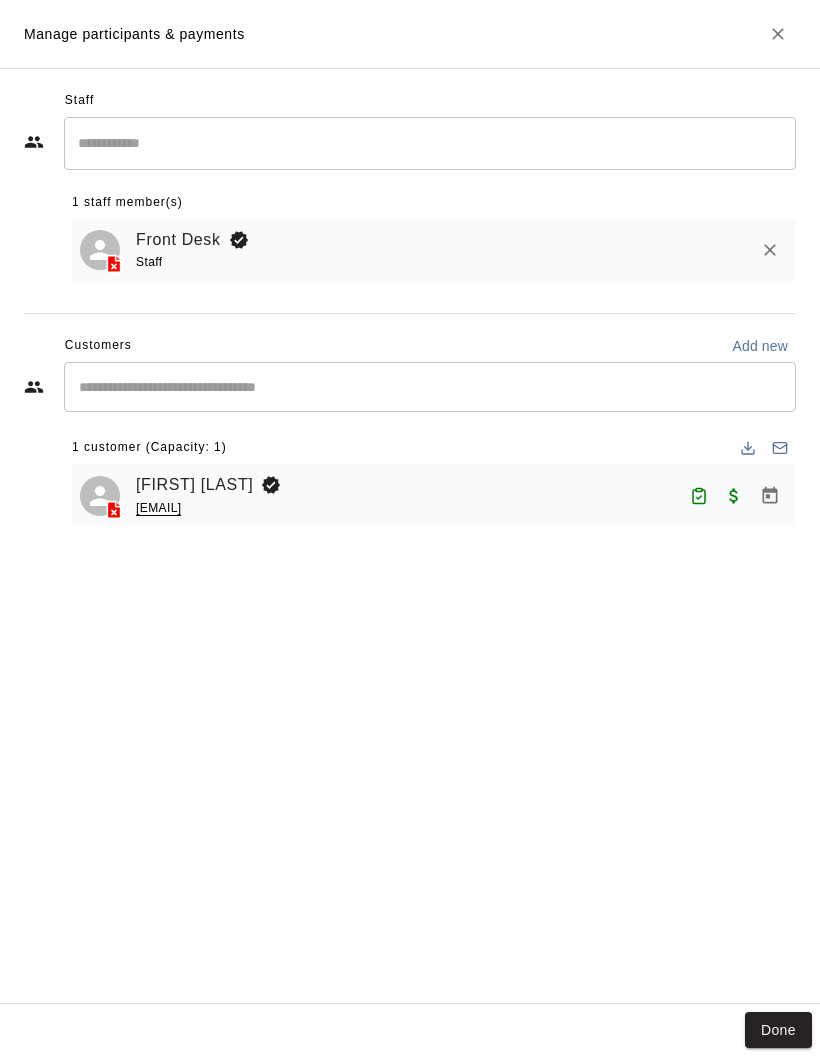 click on "Done" at bounding box center [778, 1030] 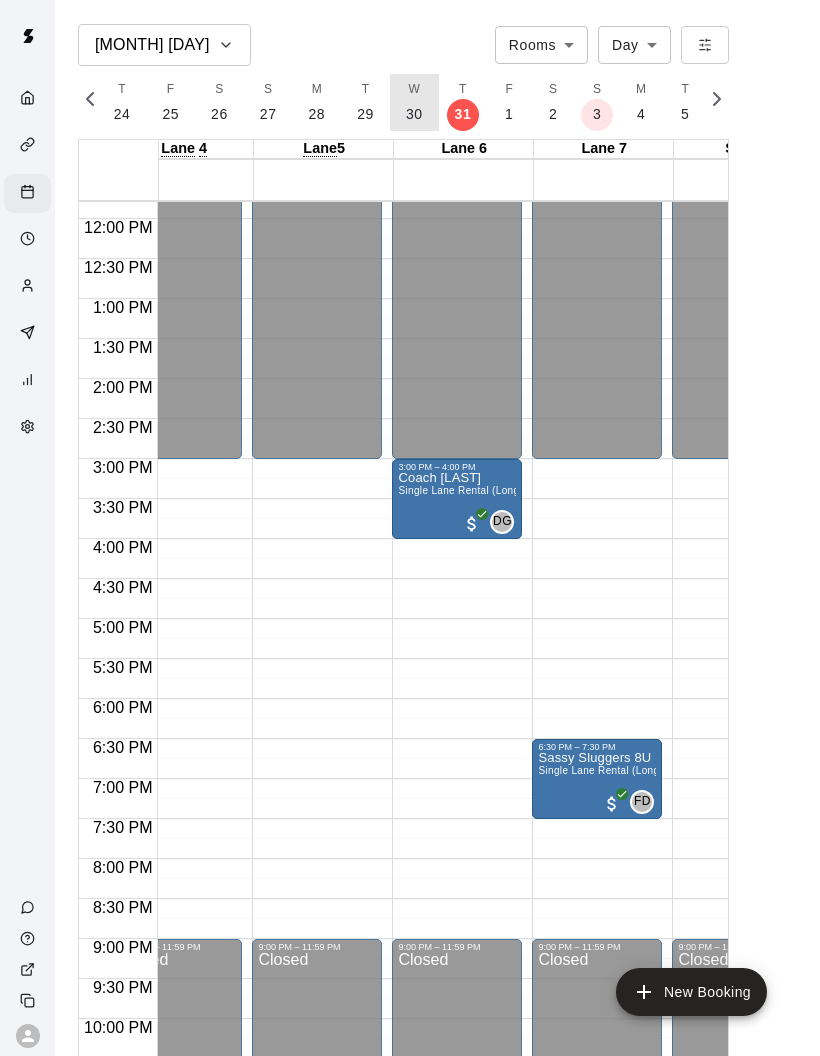 click on "30" at bounding box center [414, 114] 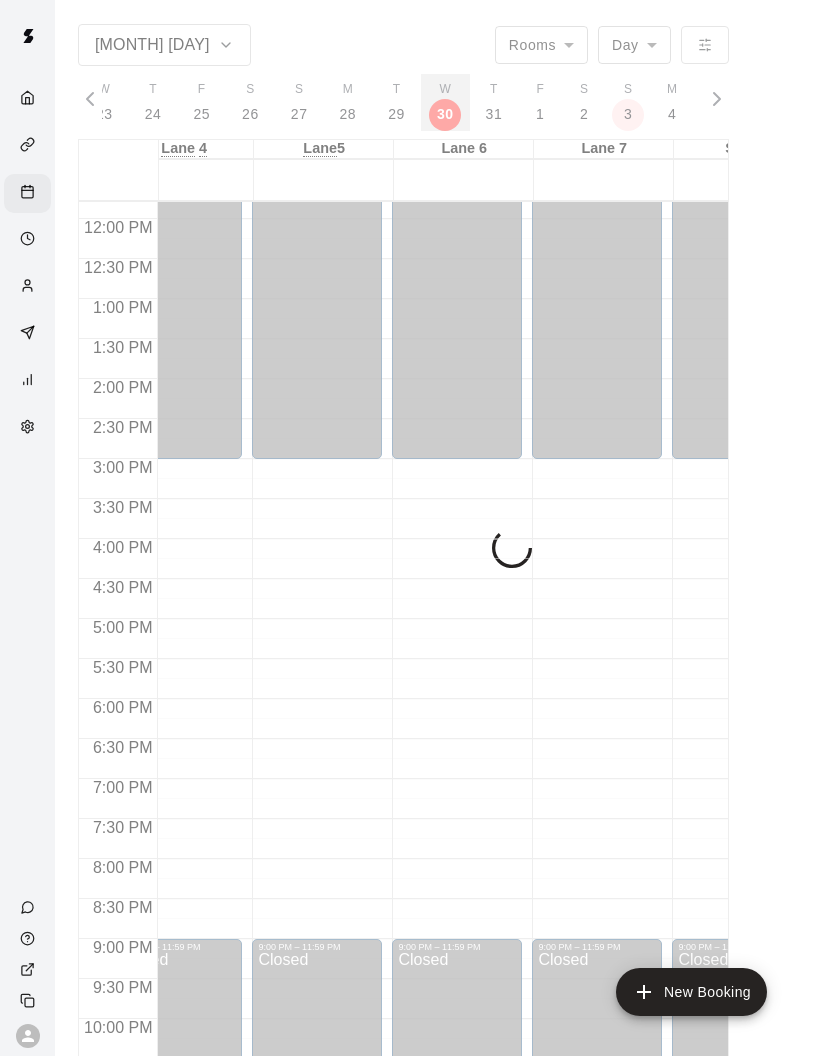 scroll, scrollTop: 0, scrollLeft: 8041, axis: horizontal 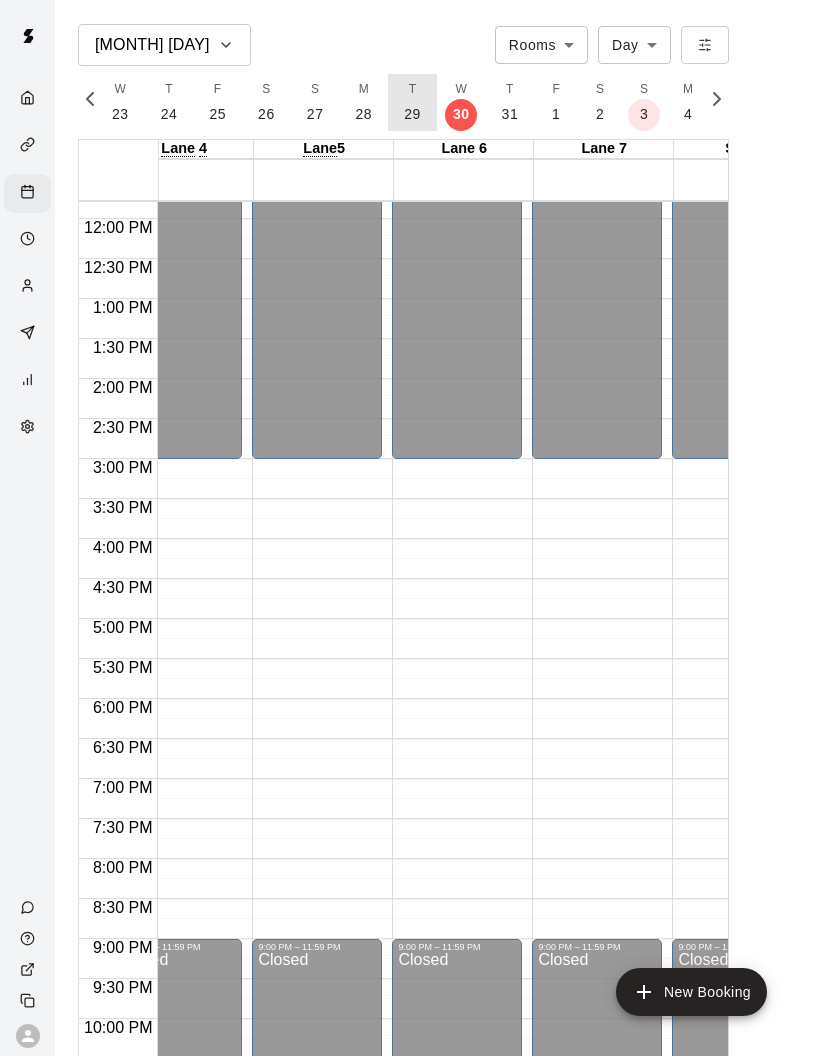 click on "29" at bounding box center [412, 114] 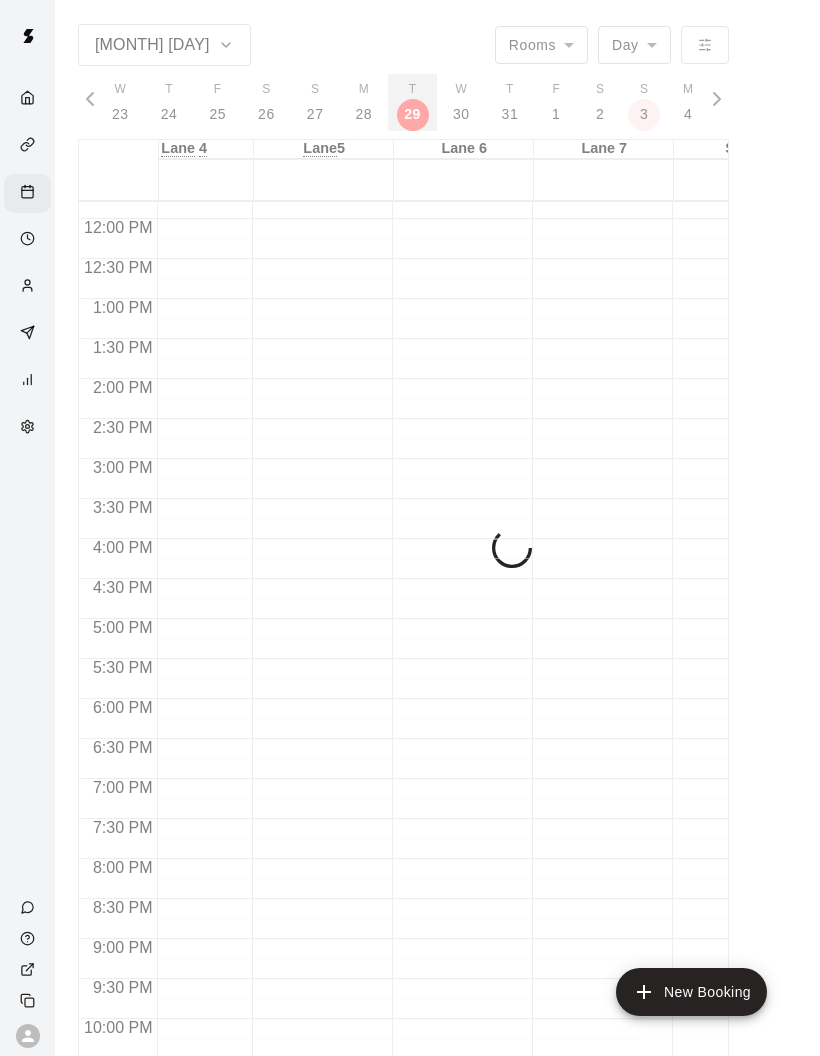 scroll, scrollTop: 0, scrollLeft: 7994, axis: horizontal 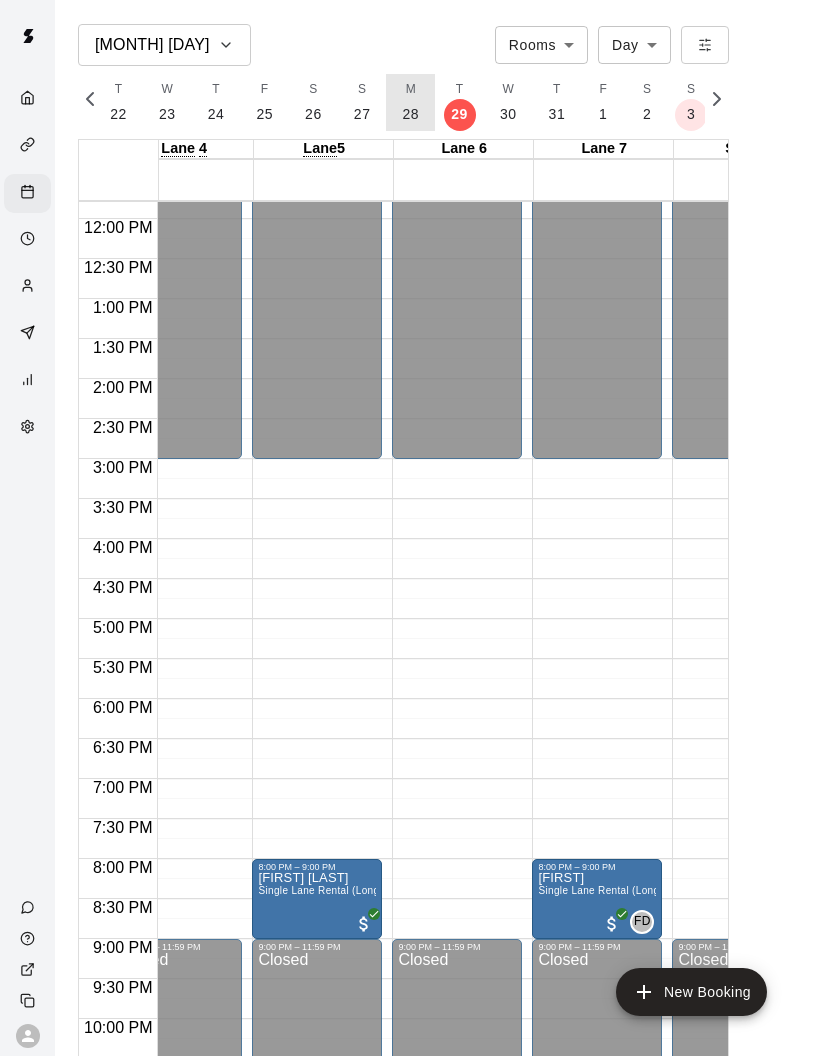click on "28" at bounding box center (410, 114) 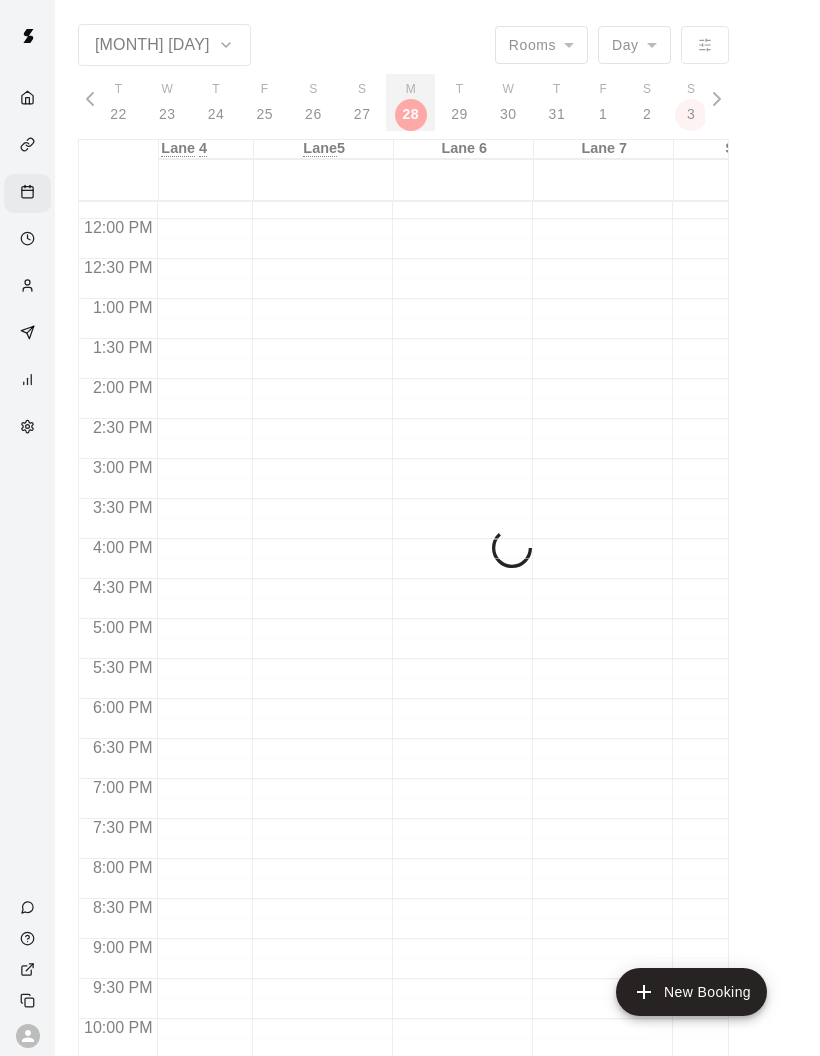 scroll, scrollTop: 0, scrollLeft: 7947, axis: horizontal 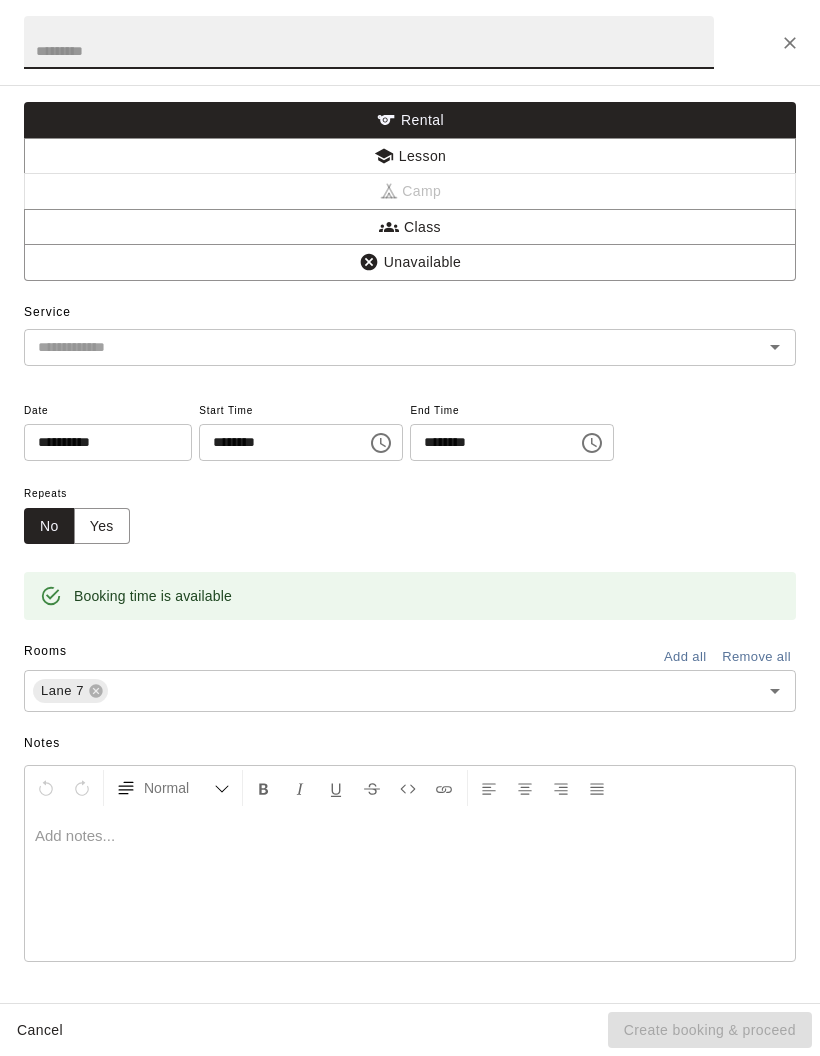 click at bounding box center [790, 43] 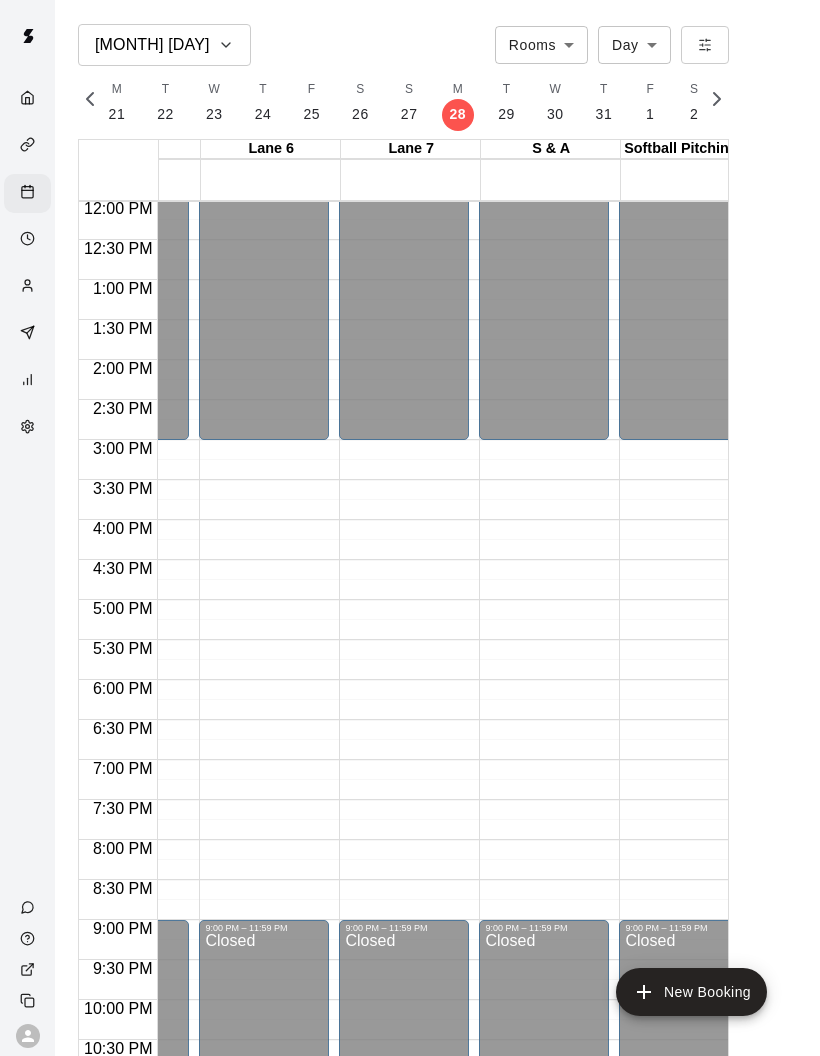 click at bounding box center (28, 36) 